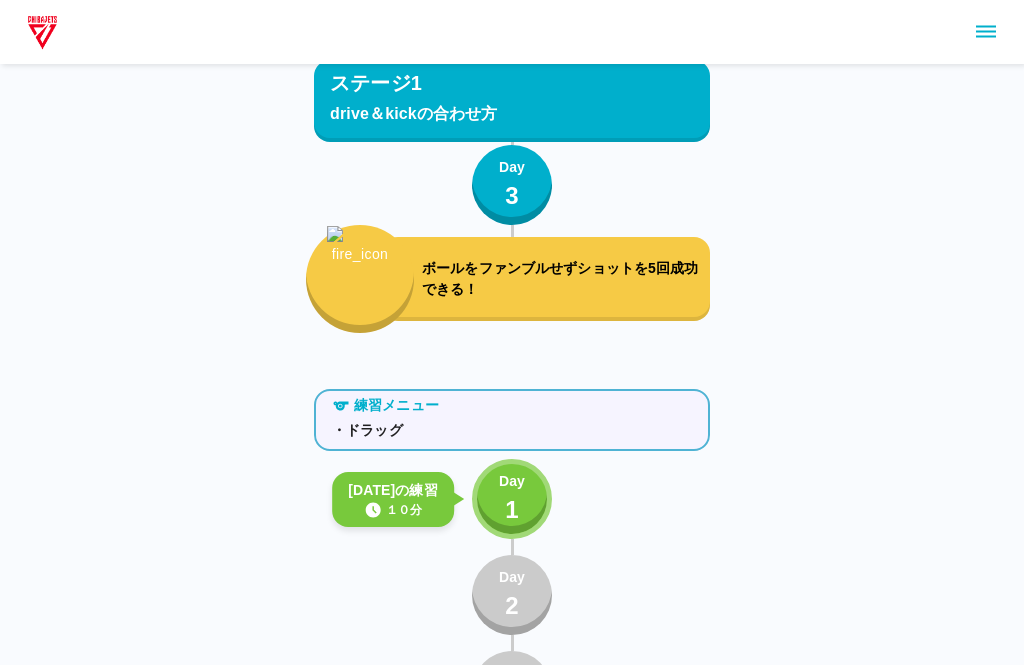 scroll, scrollTop: 487, scrollLeft: 0, axis: vertical 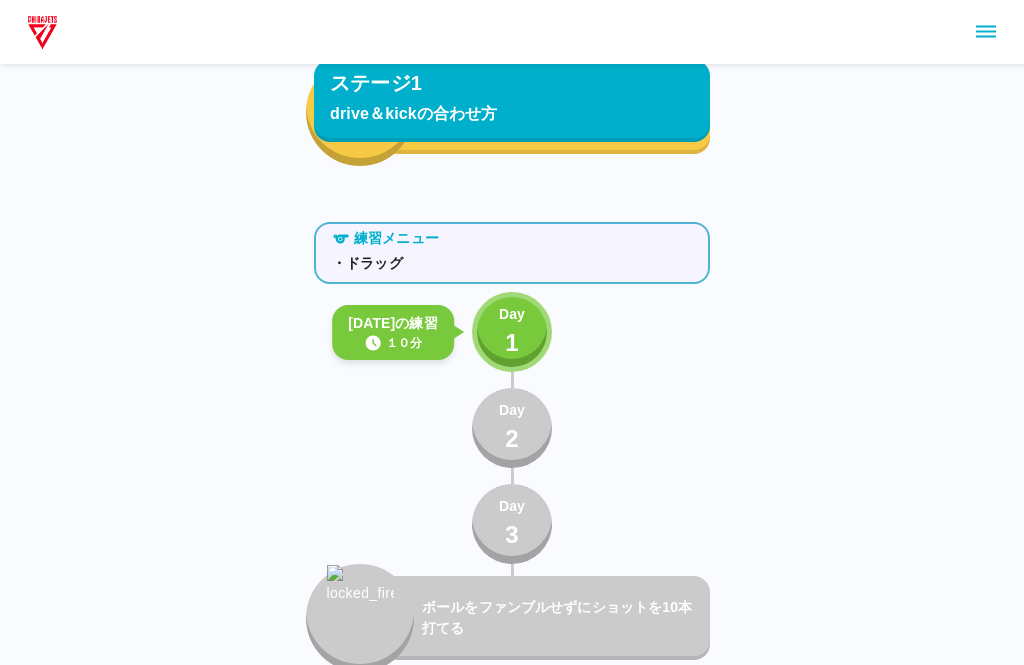 click on "Day 1" at bounding box center [512, 332] 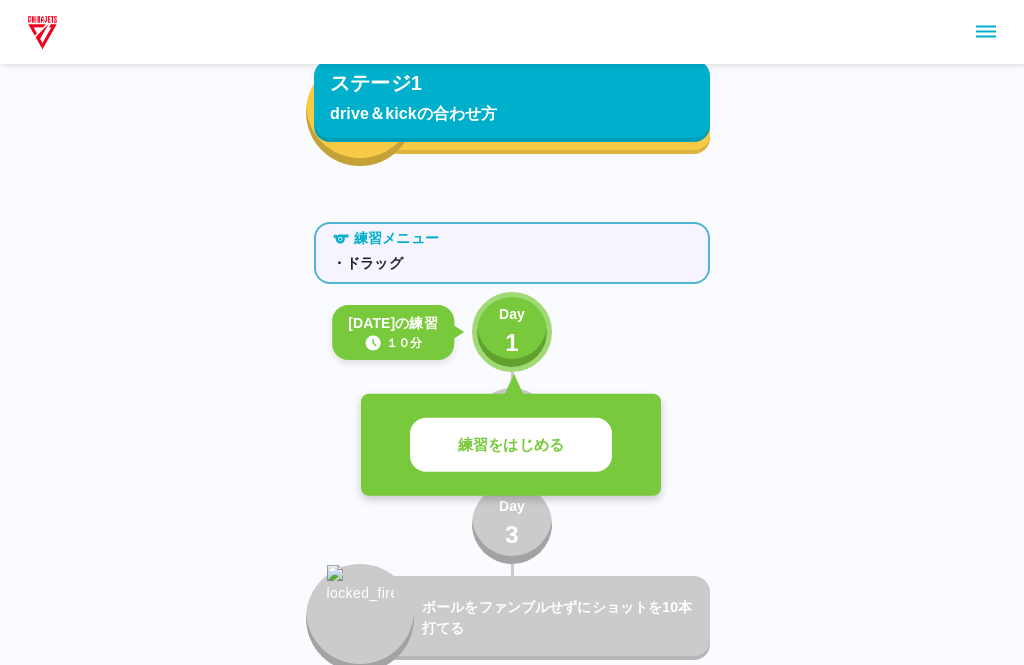 click on "Day 1" at bounding box center [512, 332] 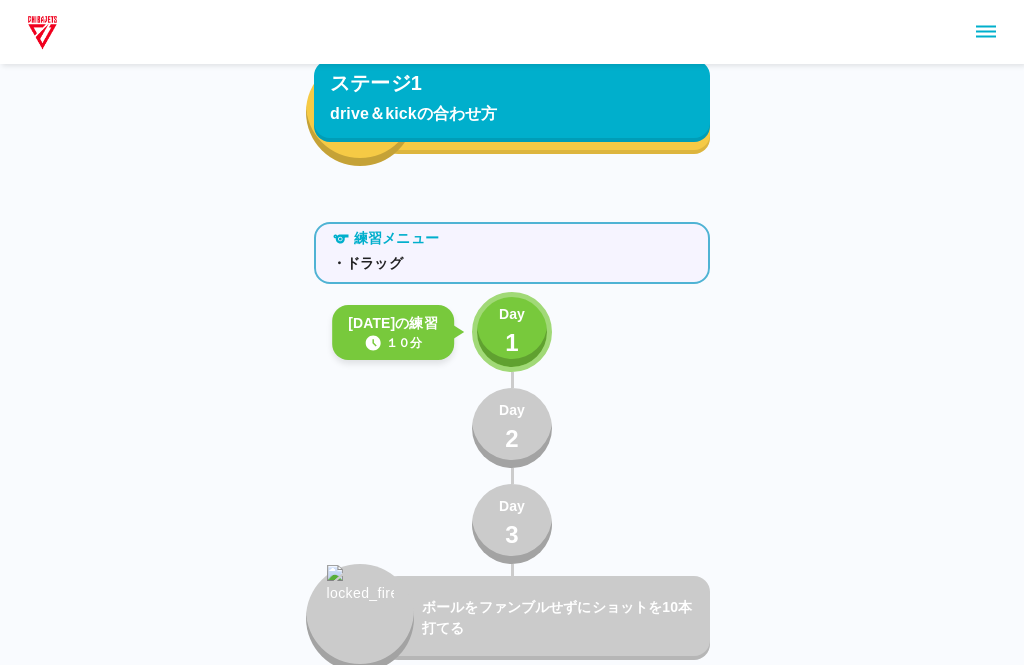 click on "1" at bounding box center [512, 343] 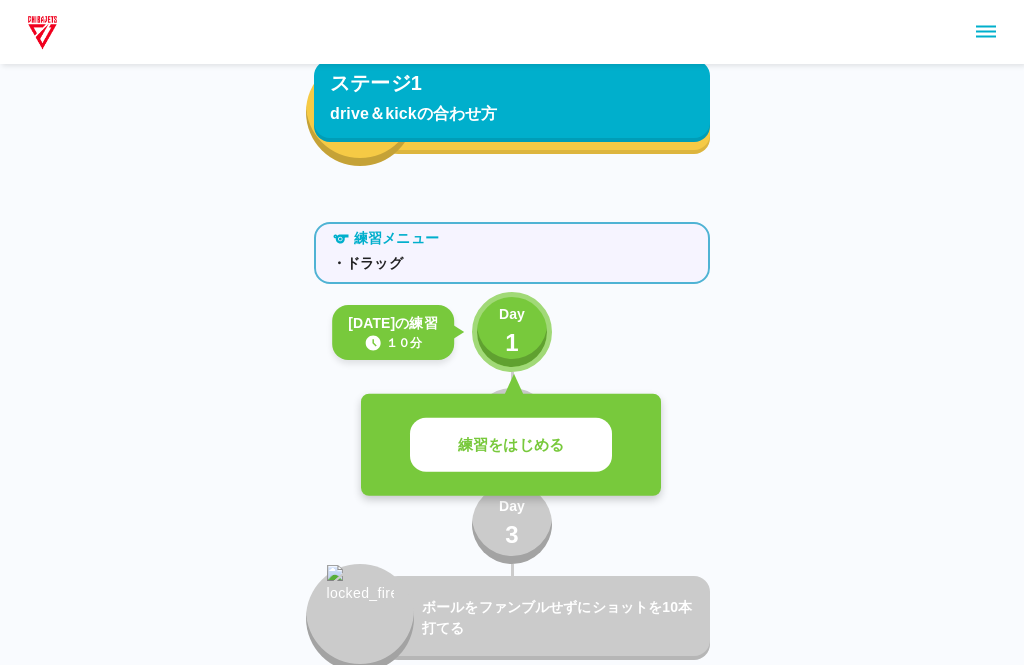 click on "練習をはじめる" at bounding box center [511, 445] 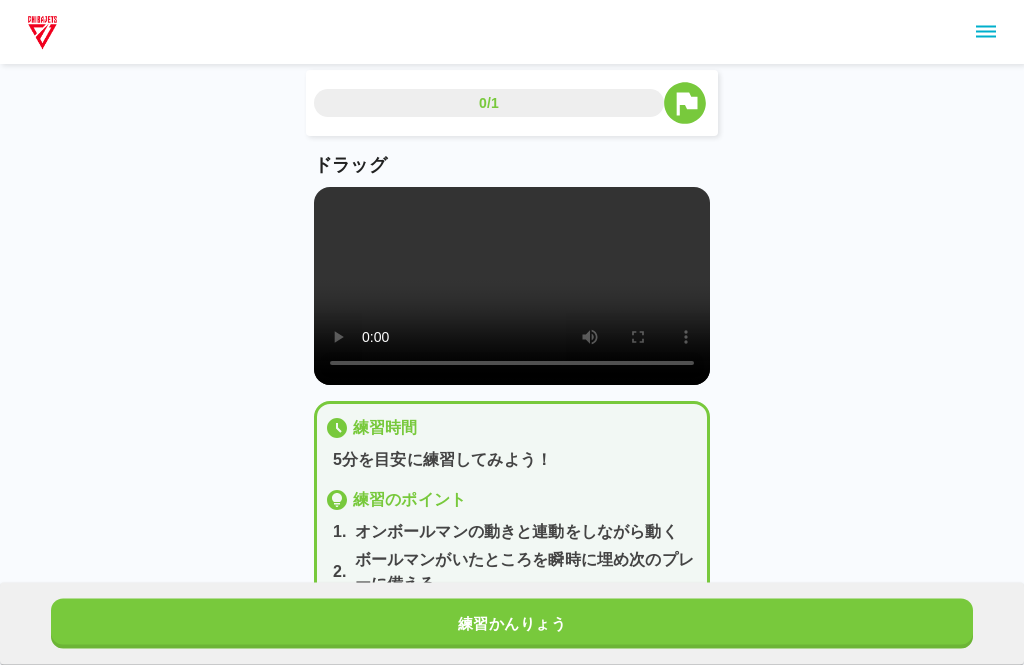 scroll, scrollTop: 13, scrollLeft: 0, axis: vertical 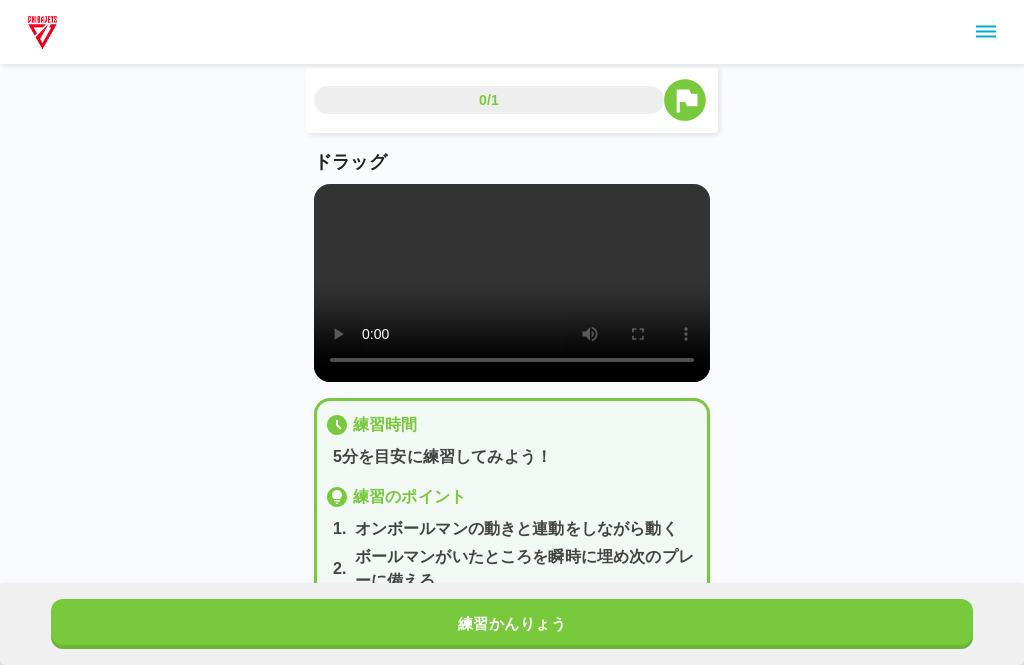 click at bounding box center (512, 283) 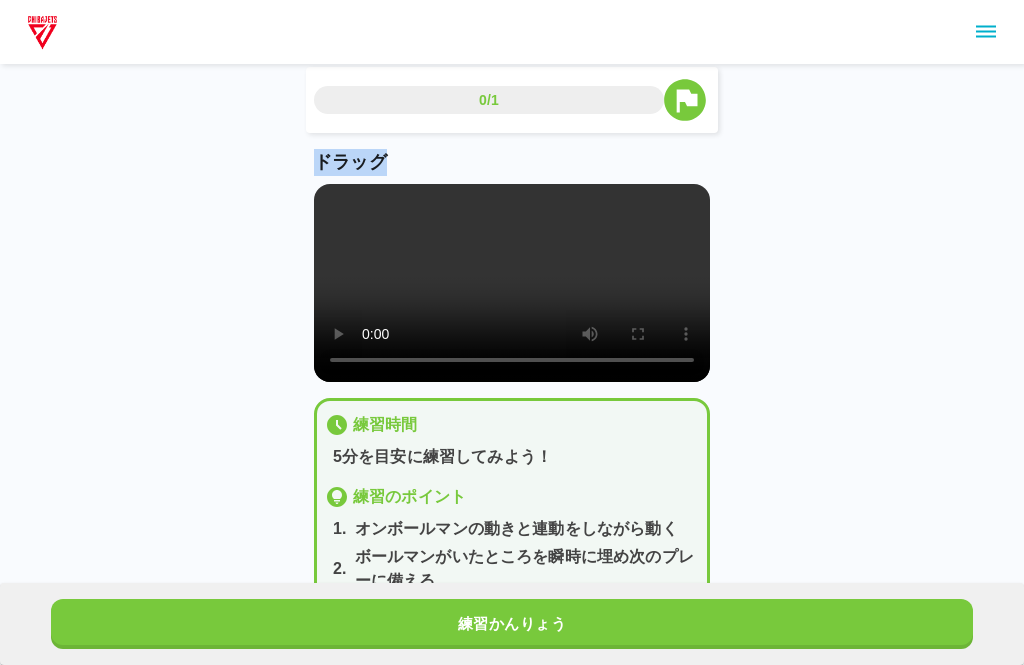 click on "0/1 ドラッグ 練習時間 5分を目安に練習してみよう！ 練習のポイント 1 . オンボールマンの動きと連動をしながら動く 2 . ボールマンがいたところを瞬時に埋め次のプレーに備える  練習かんりょう" at bounding box center (512, 297) 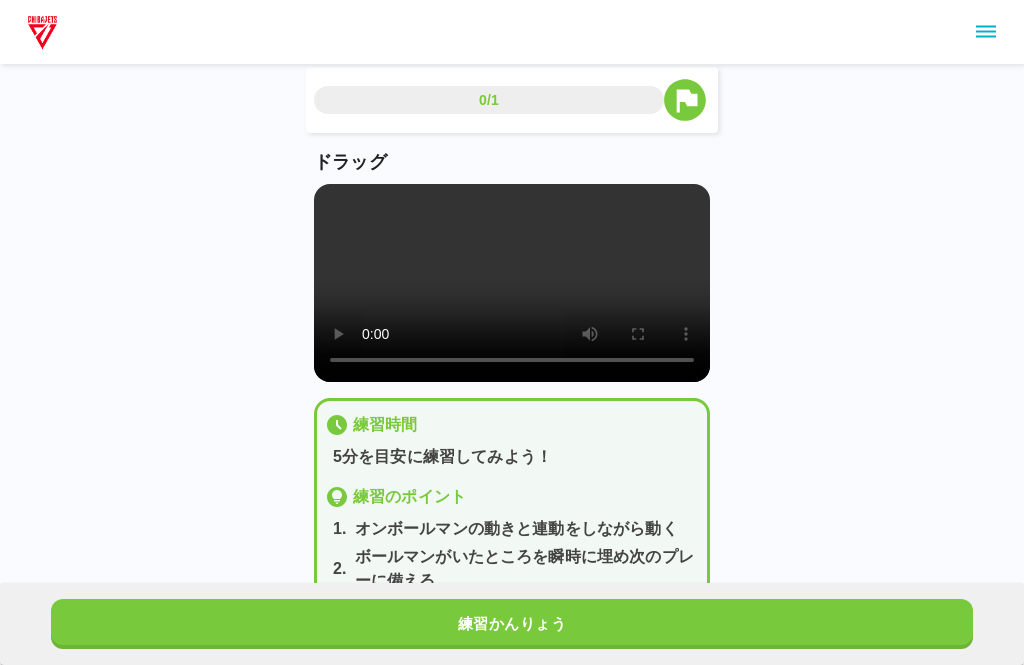 click on "練習かんりょう" at bounding box center [512, 624] 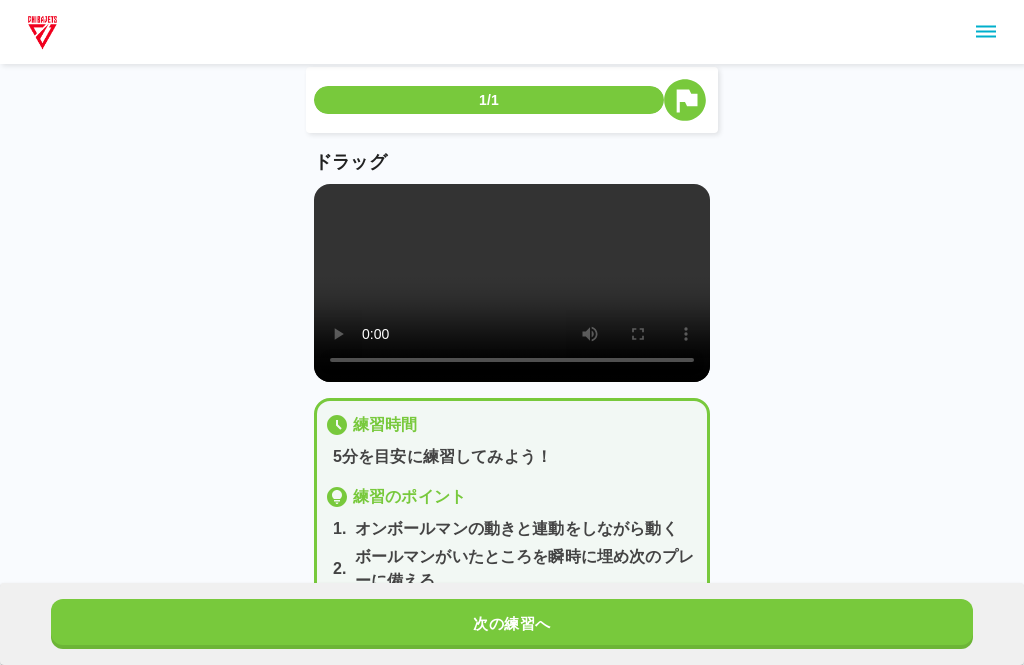 scroll, scrollTop: 0, scrollLeft: 0, axis: both 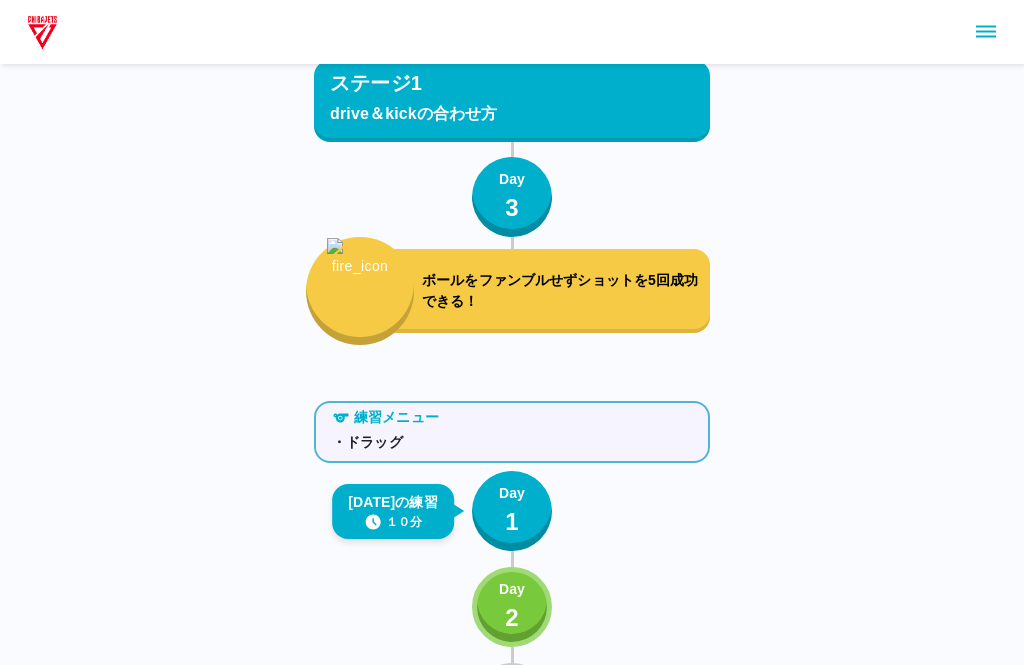 click 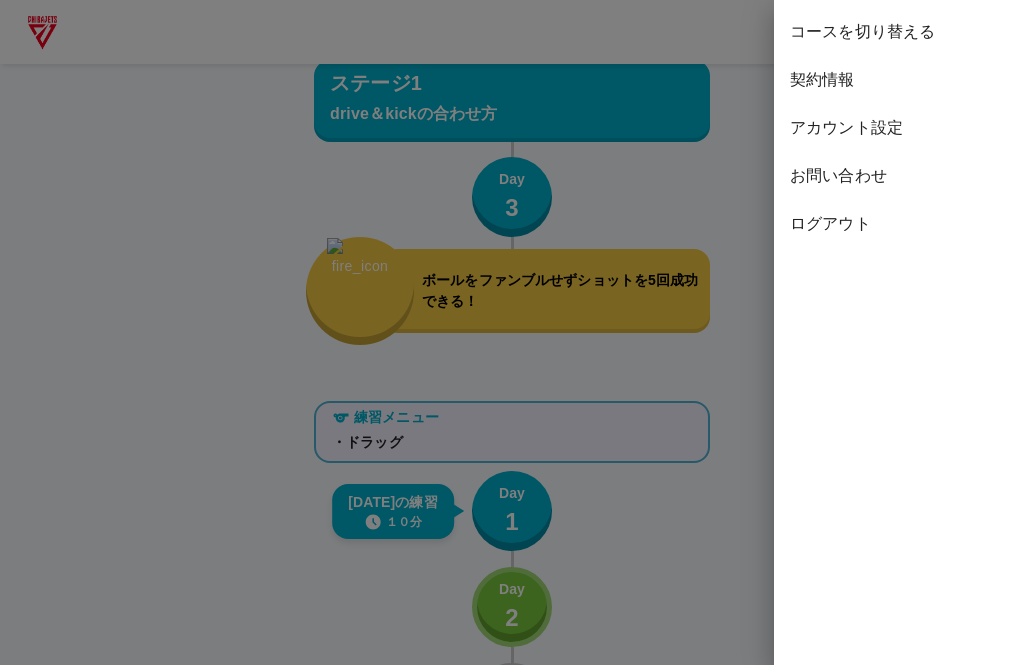 click on "コースを切り替える" at bounding box center [899, 32] 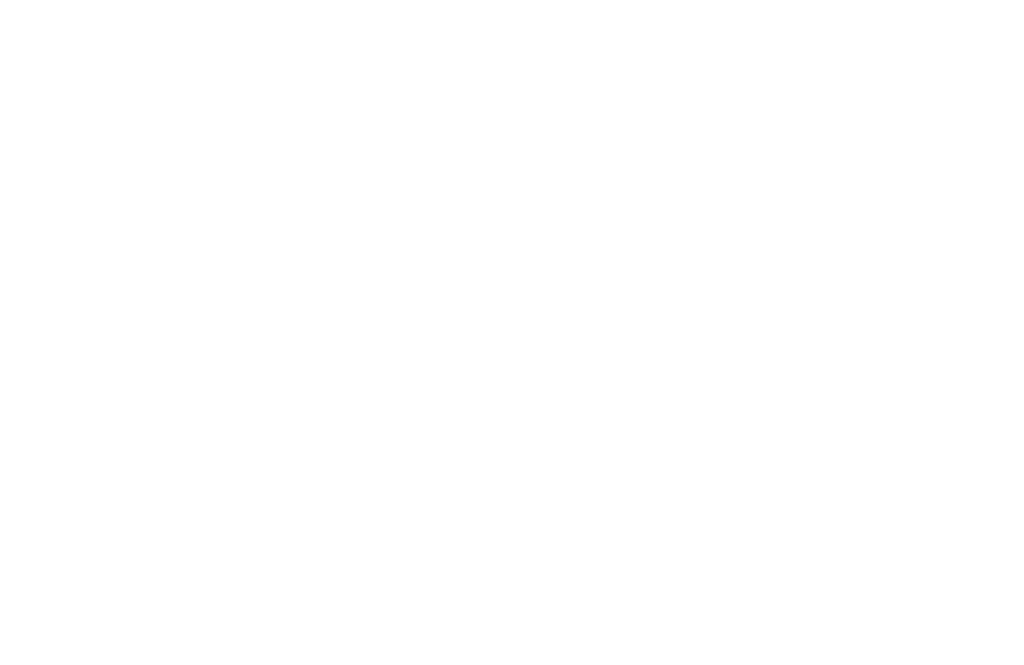 scroll, scrollTop: 0, scrollLeft: 0, axis: both 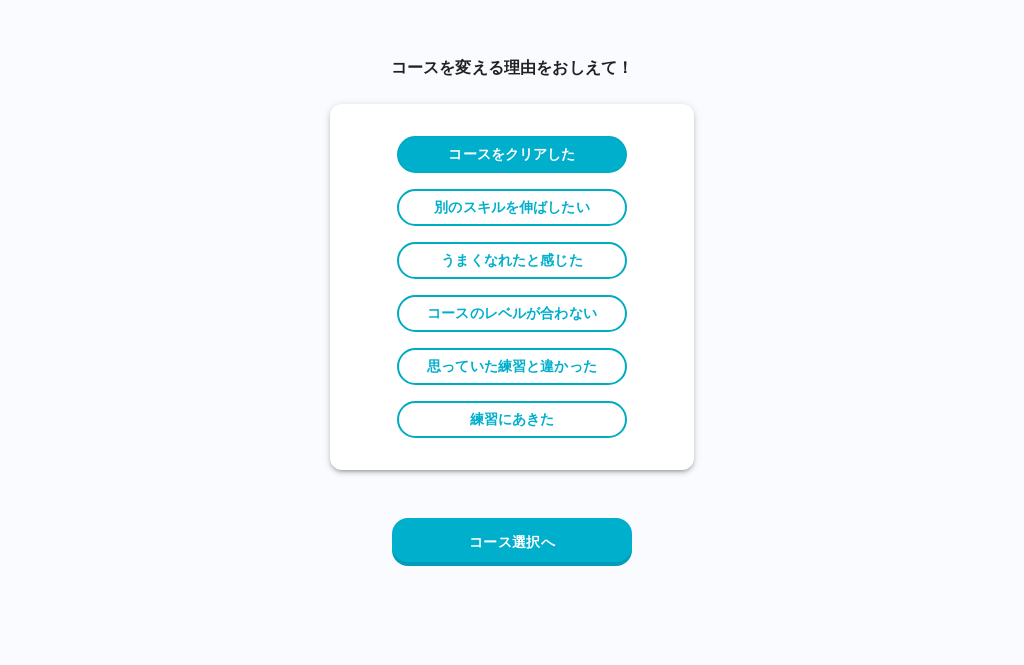 click on "コース選択へ" at bounding box center [512, 542] 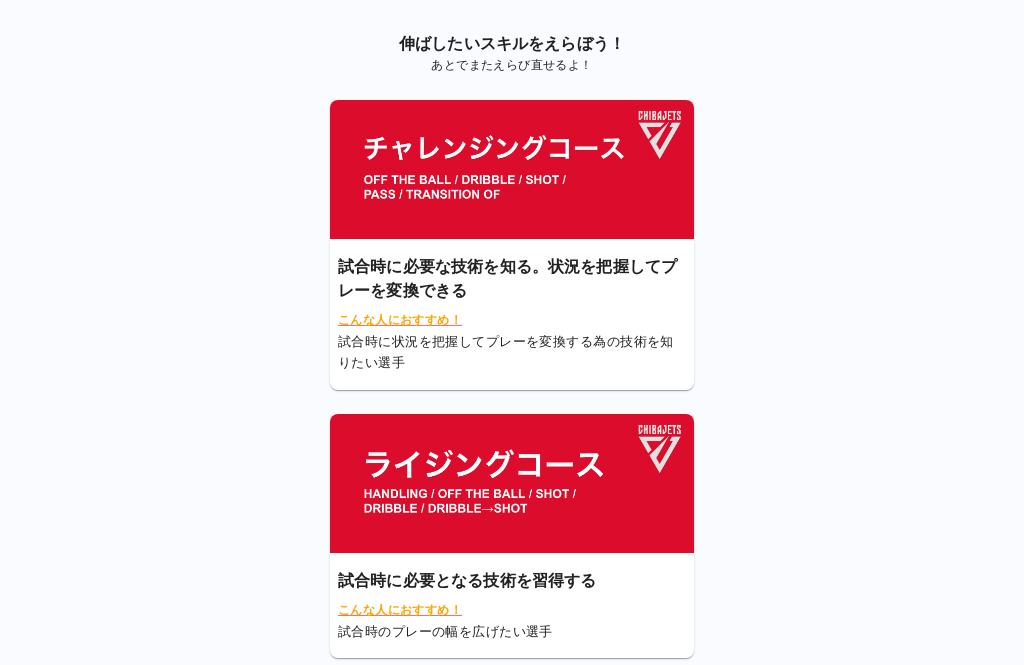 click at bounding box center [512, 483] 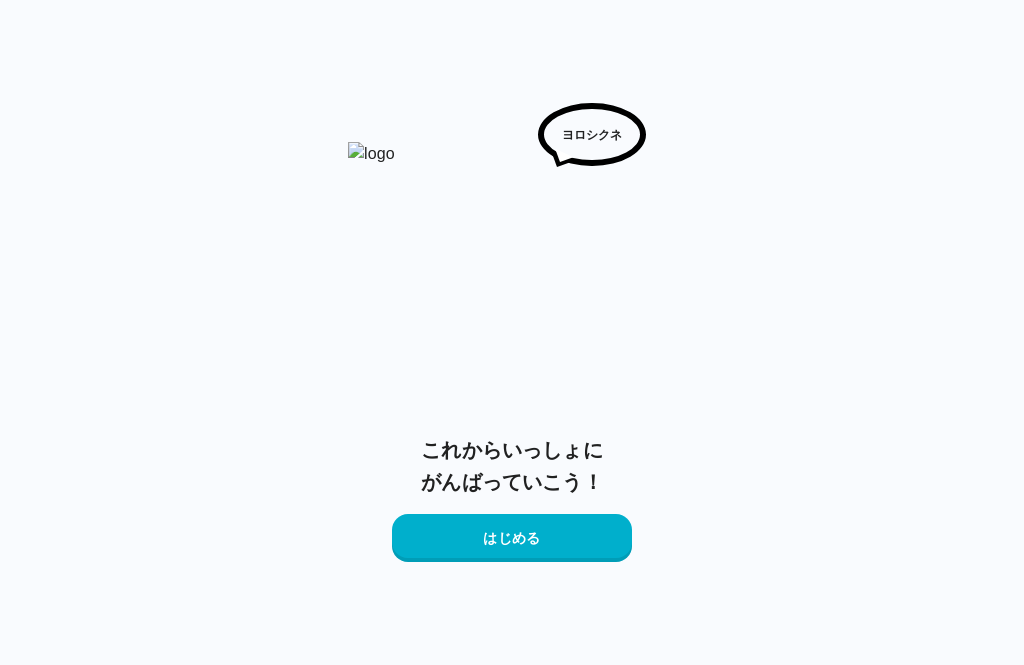 click on "はじめる" at bounding box center (512, 538) 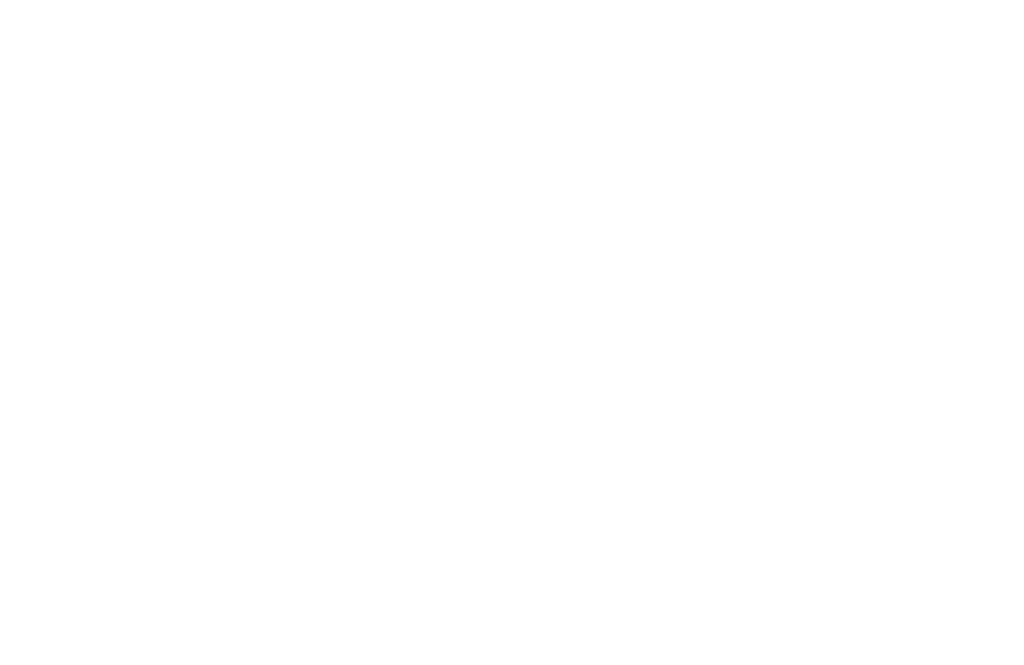 click at bounding box center (512, 4) 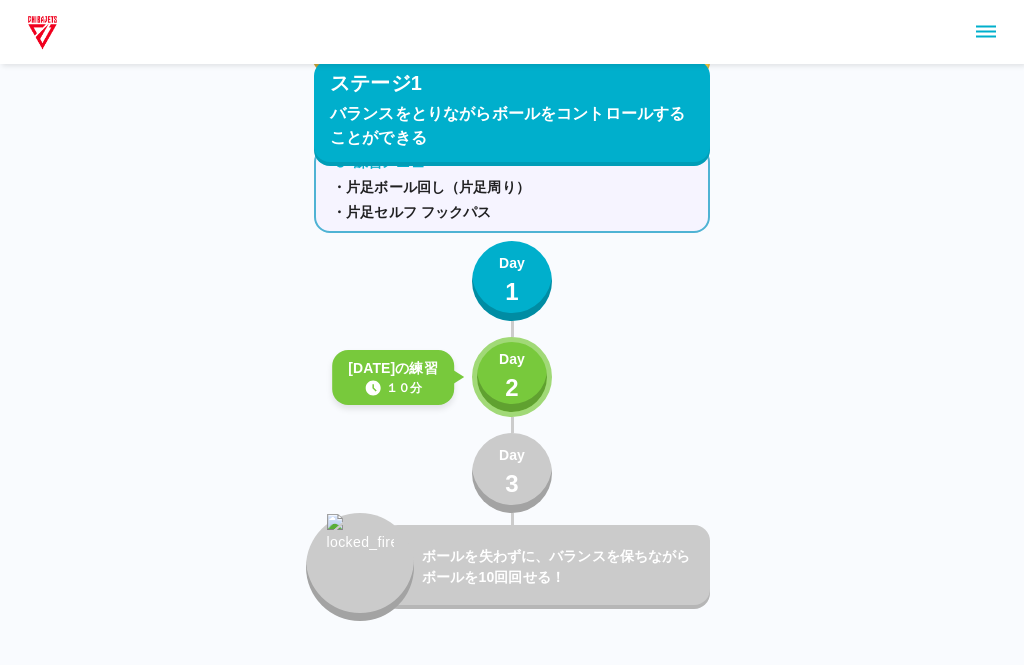 scroll, scrollTop: 632, scrollLeft: 0, axis: vertical 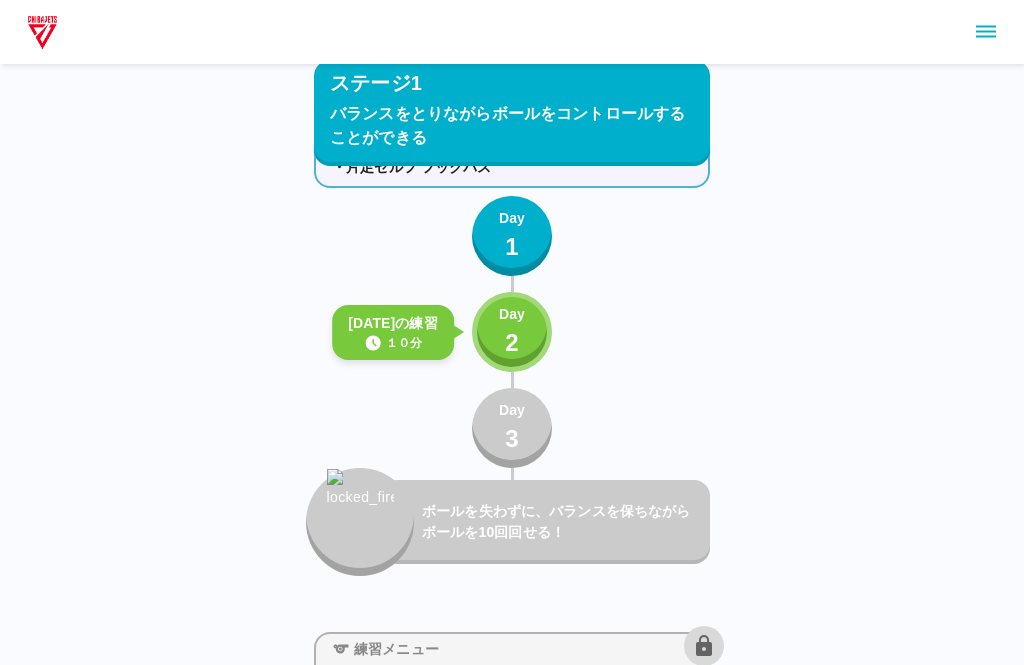 click 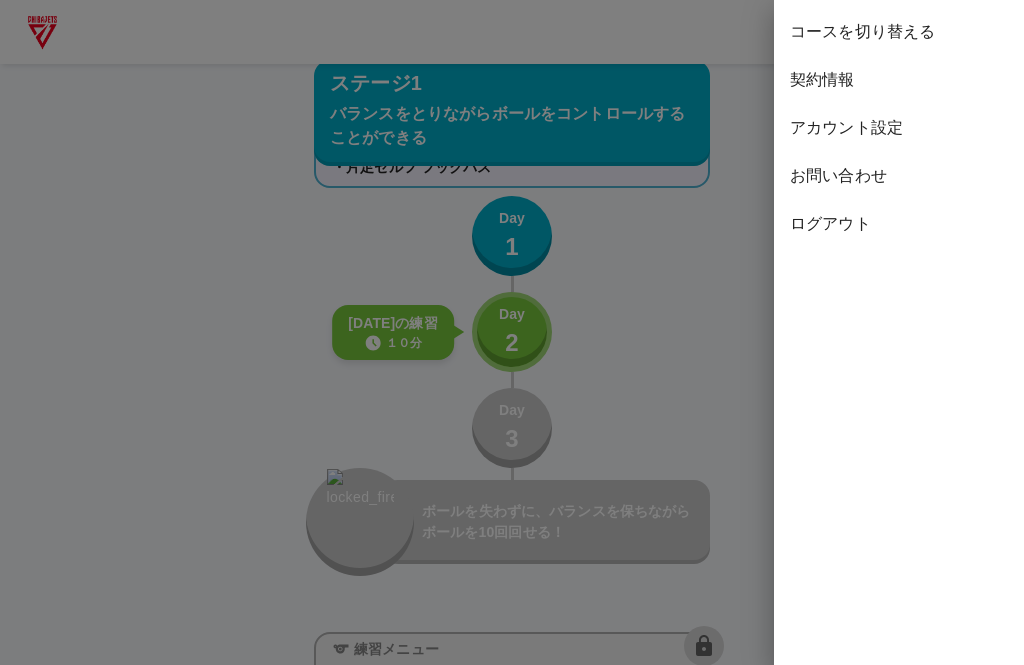 click on "コースを切り替える" at bounding box center [899, 32] 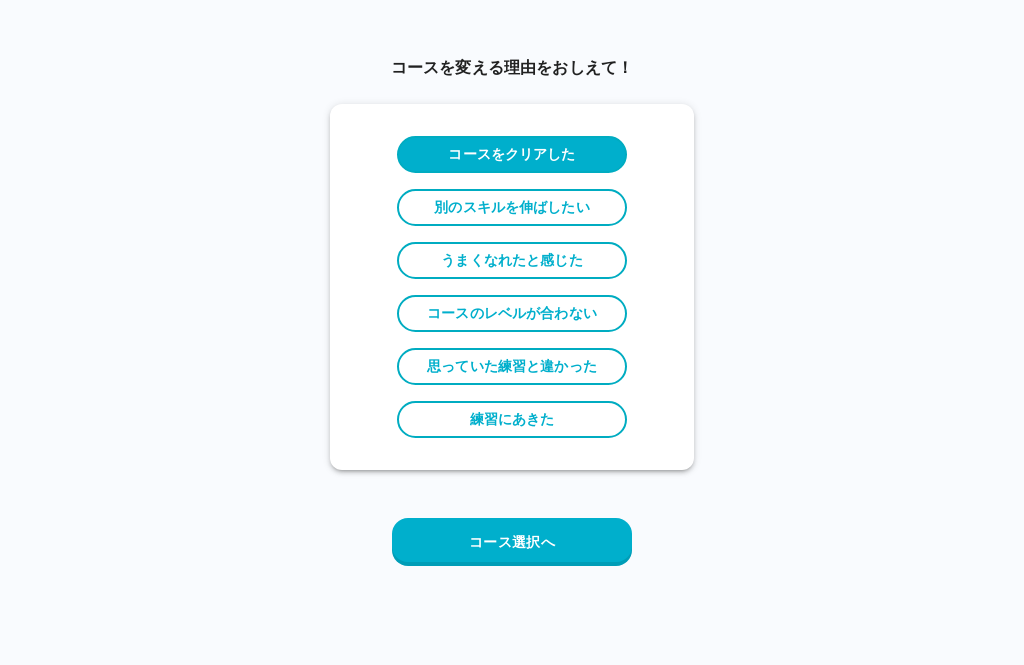 click on "コース選択へ" at bounding box center (512, 542) 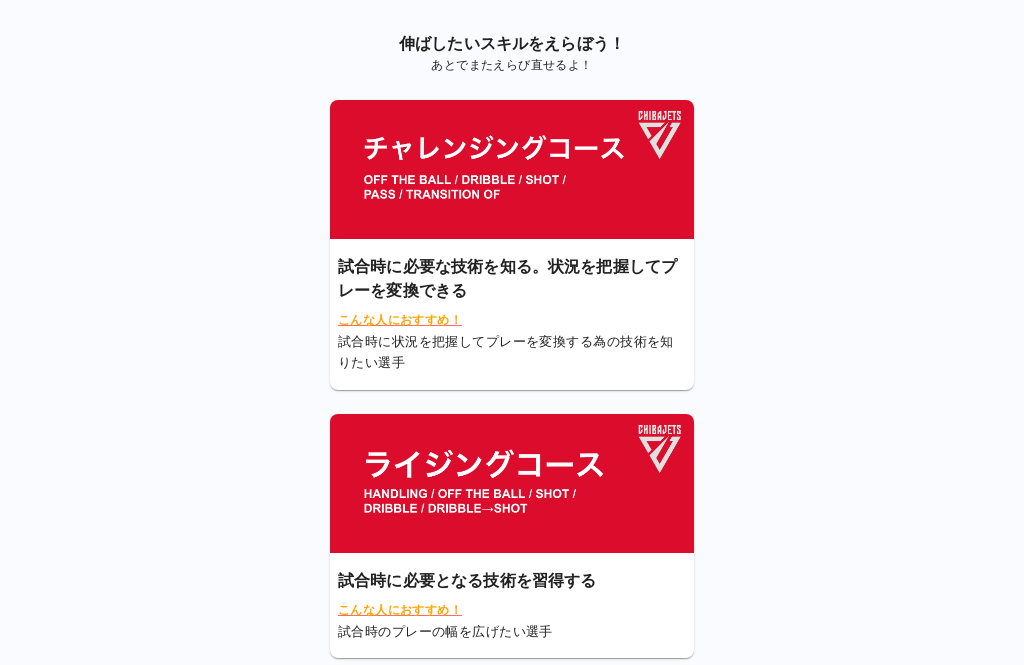 click at bounding box center [512, 169] 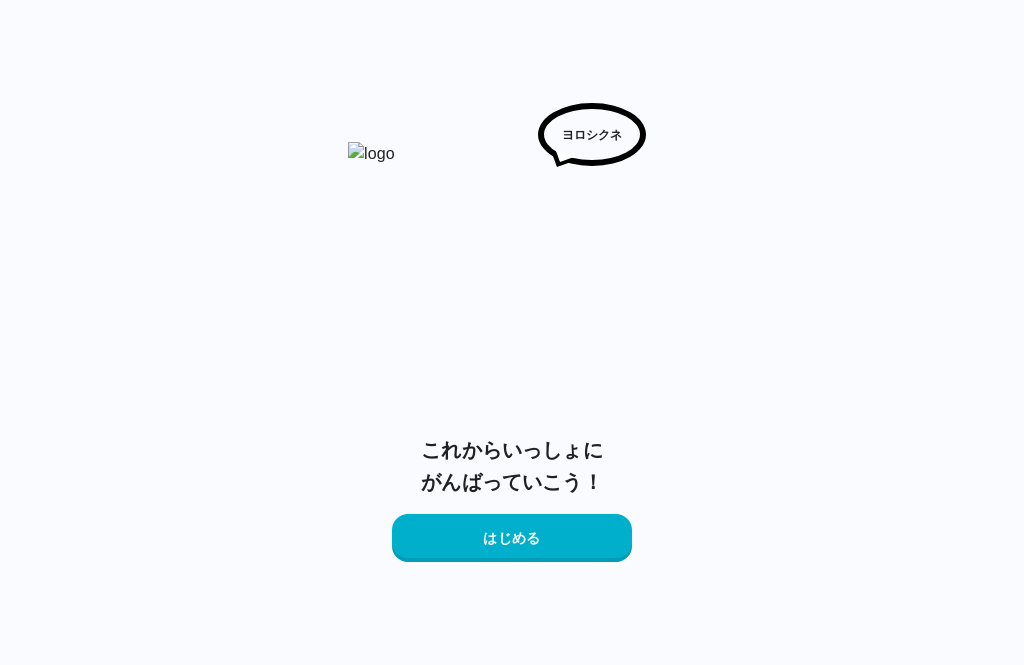 click on "はじめる" at bounding box center [512, 538] 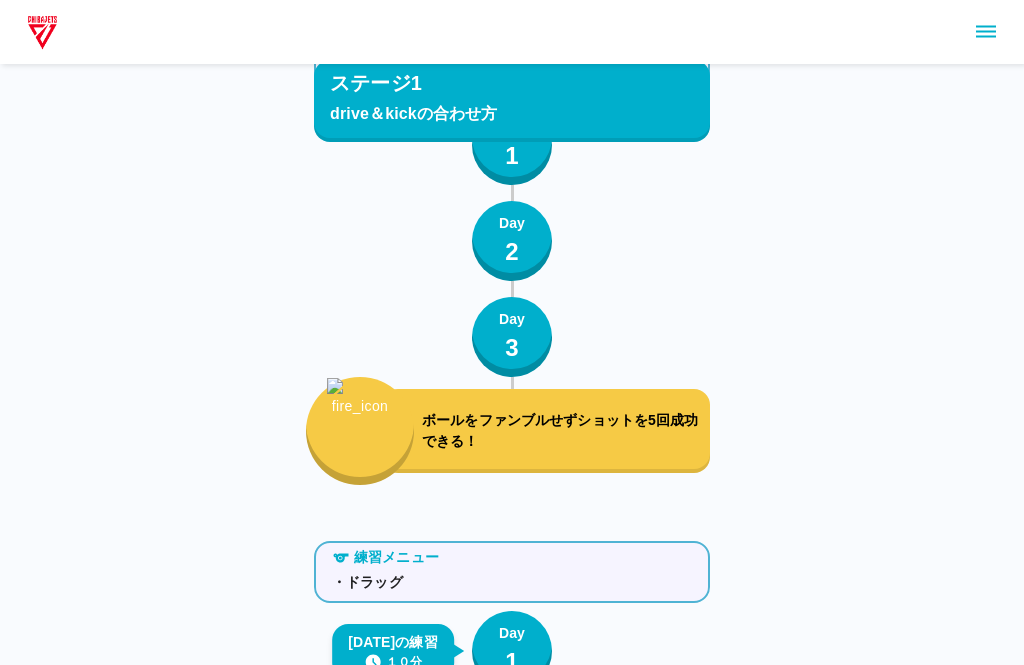 scroll, scrollTop: 487, scrollLeft: 0, axis: vertical 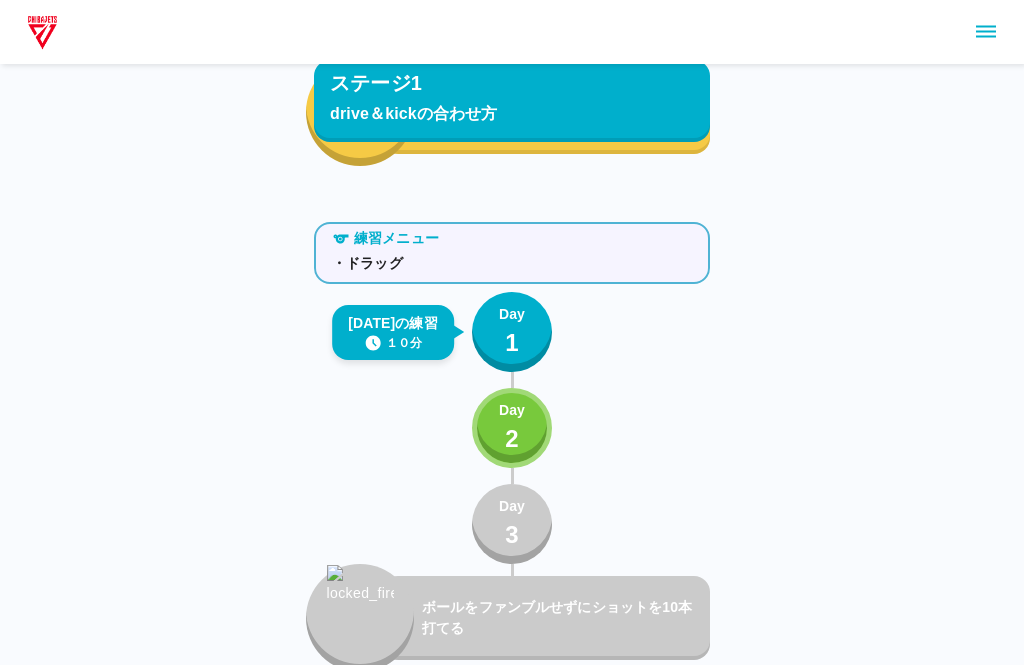 click on "Day 2" at bounding box center (512, 428) 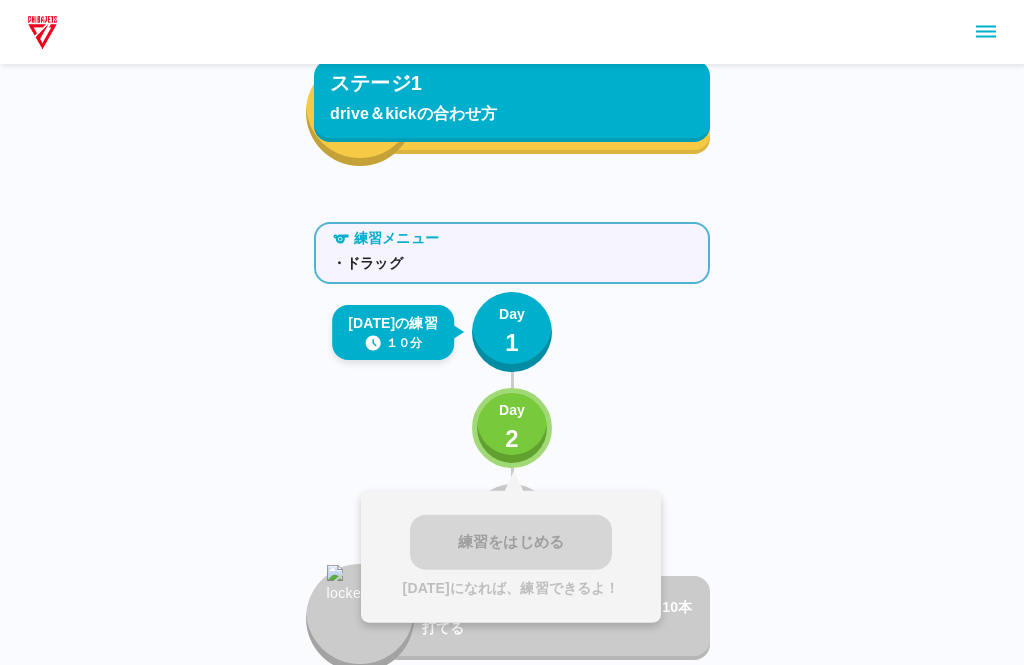 click on "練習メニュー ・ドラッグ [DATE]の練習 １０分 Day 1 Day 2 練習をはじめる [DATE]になれば、練習できるよ！ Day 3 ボールをファンブルせずにショットを10本打てる" at bounding box center [512, 443] 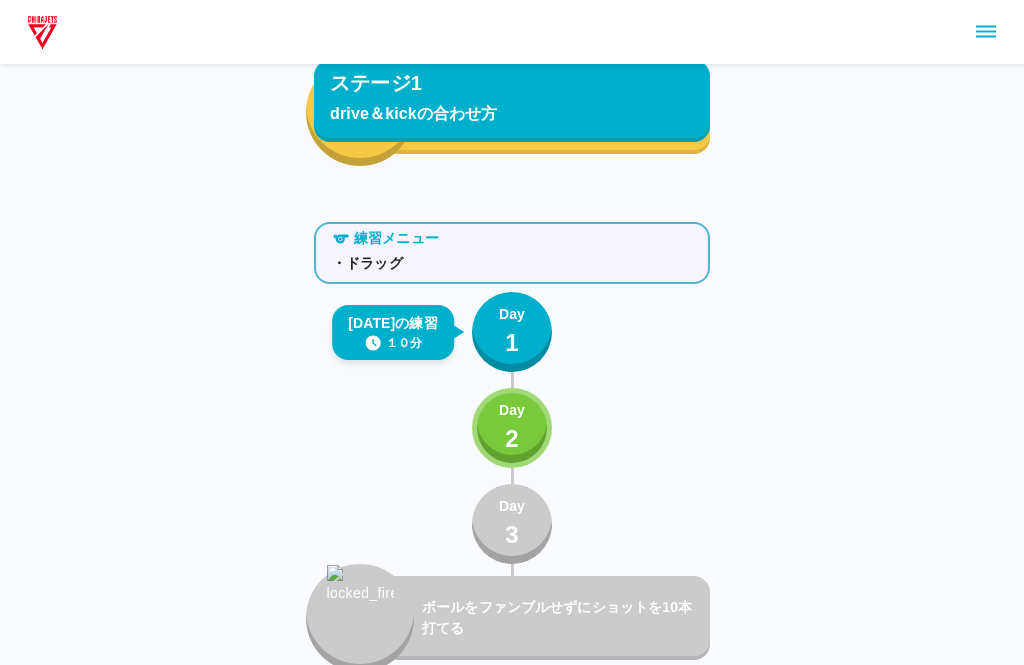 click on "1" at bounding box center (512, 343) 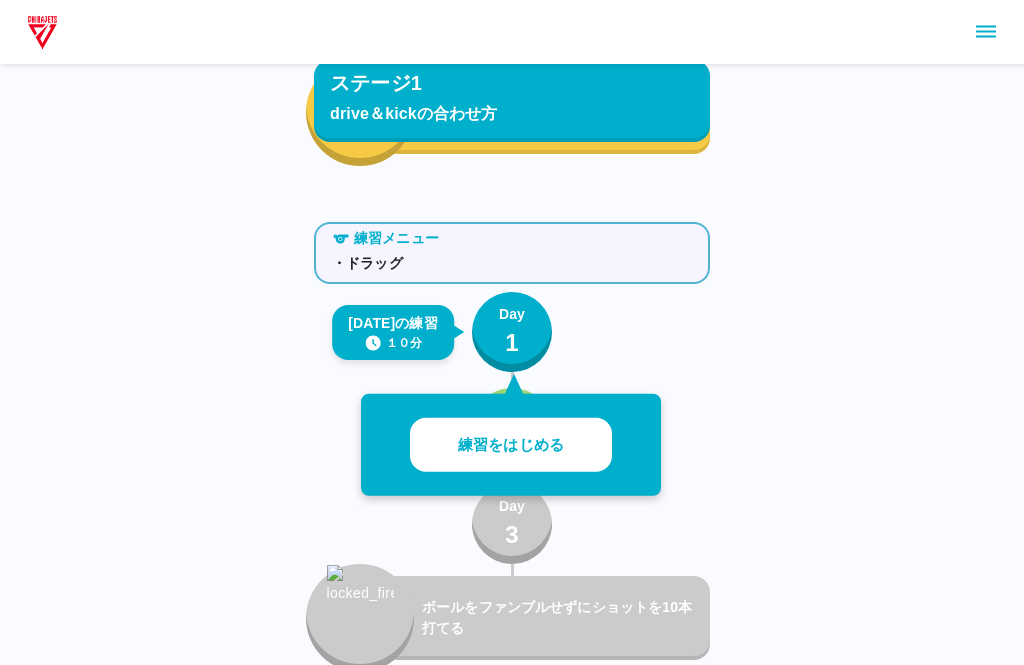 click on "練習をはじめる" at bounding box center (511, 445) 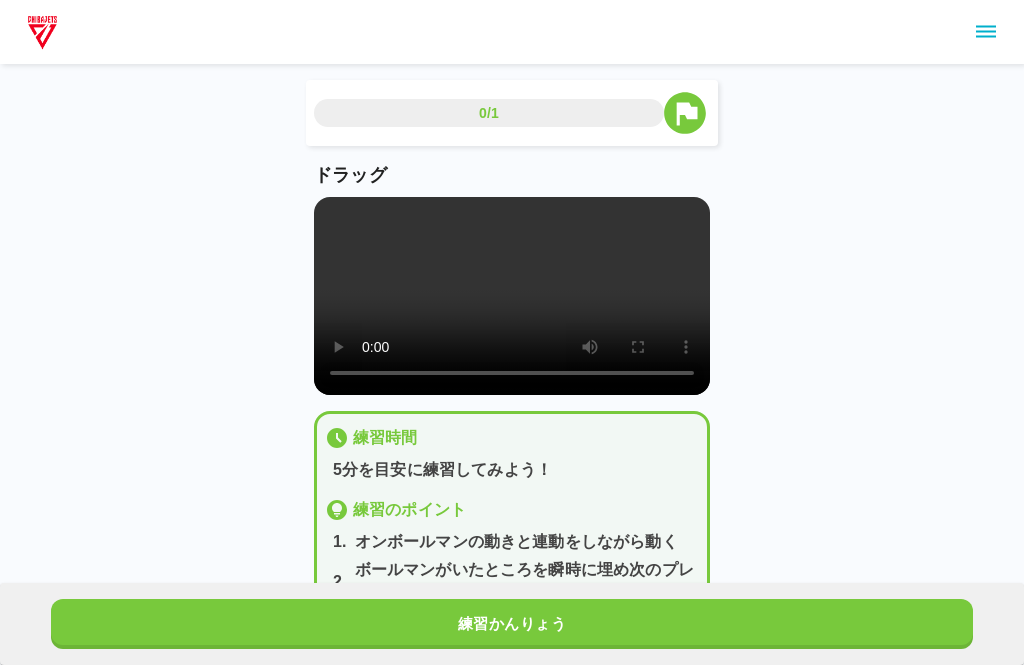 click on "練習かんりょう" at bounding box center (512, 624) 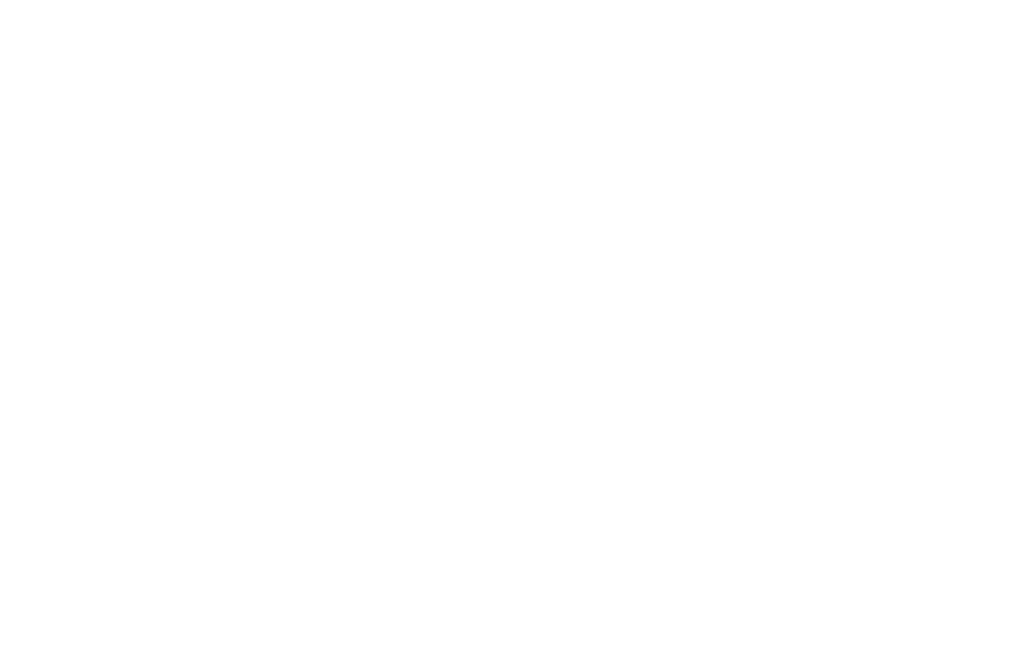 click at bounding box center [512, 4] 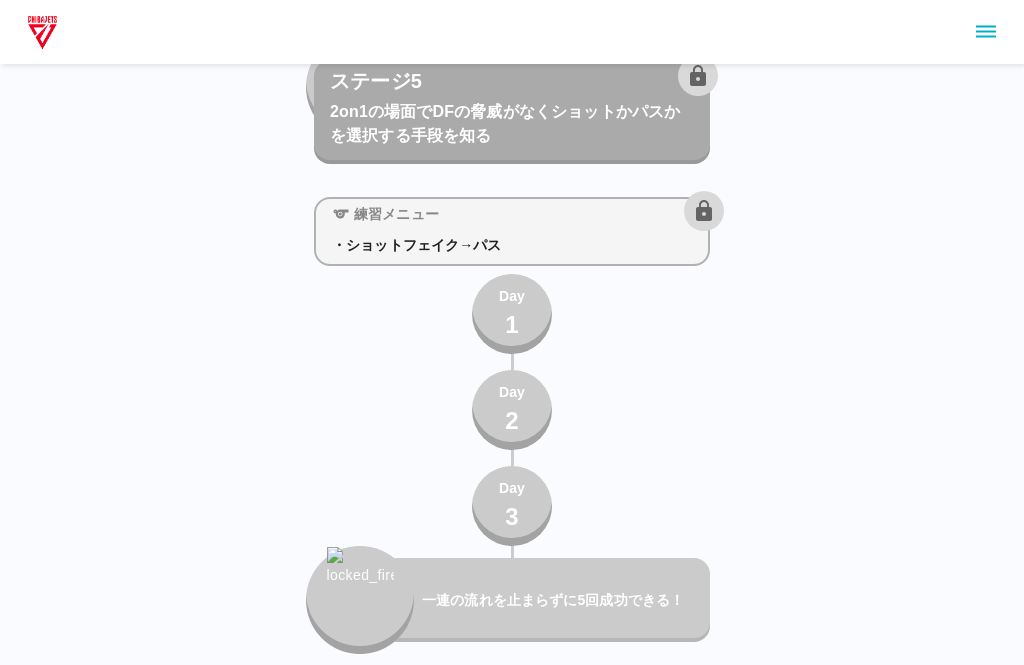 scroll, scrollTop: 5855, scrollLeft: 0, axis: vertical 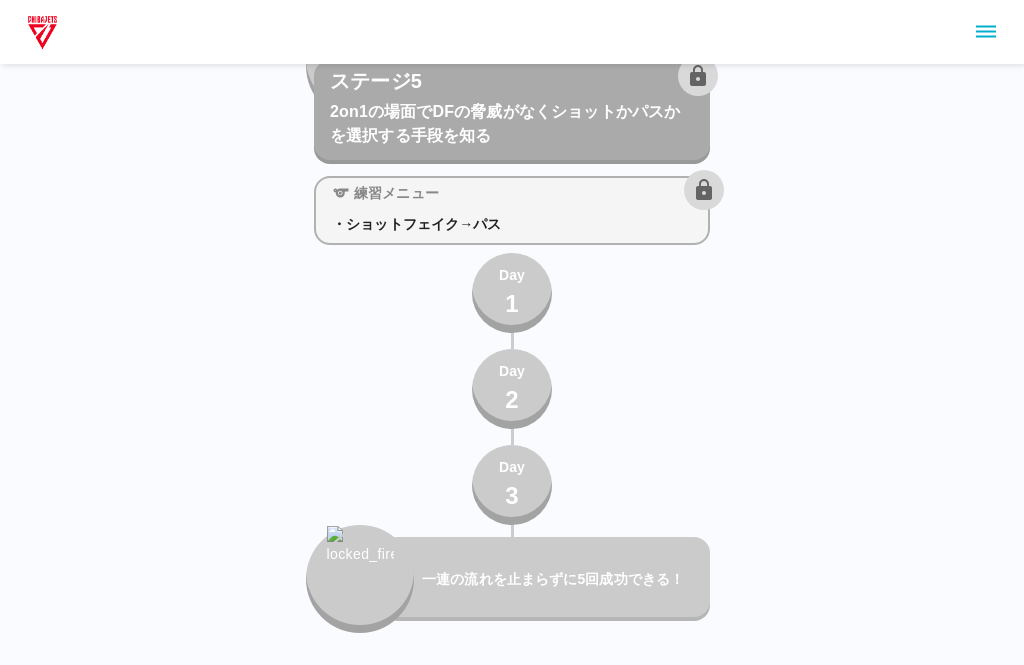 click 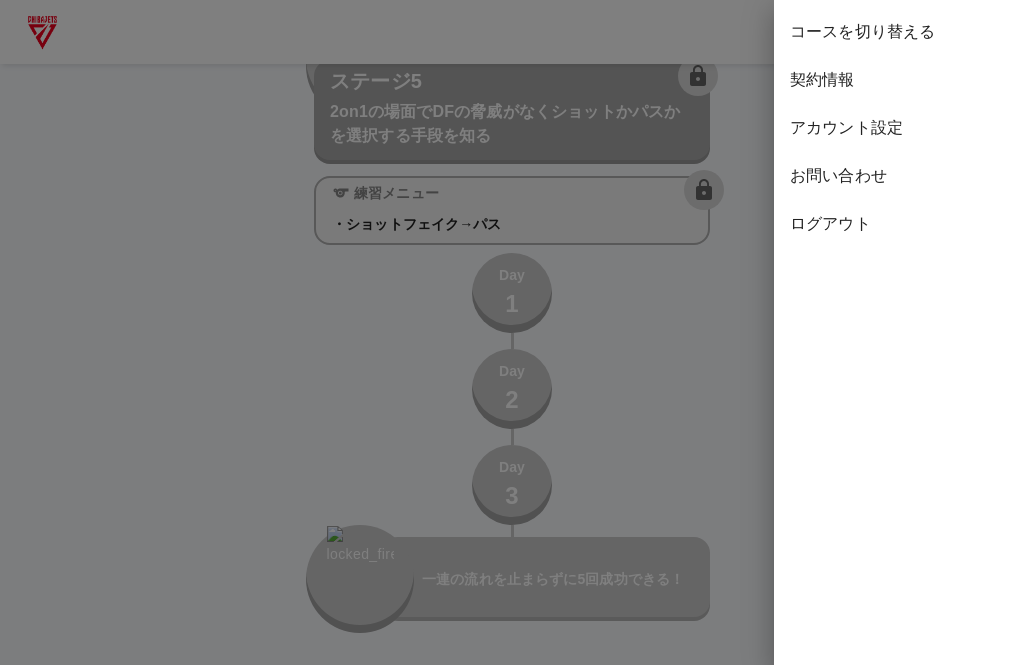 click on "コースを切り替える" at bounding box center [899, 32] 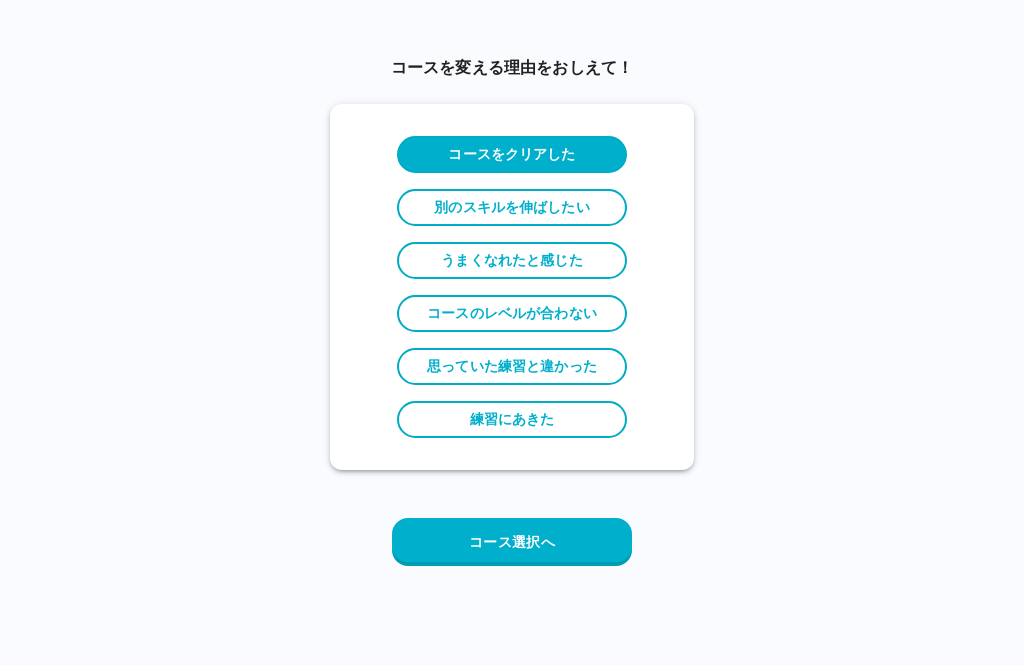 click on "コース選択へ" at bounding box center [512, 542] 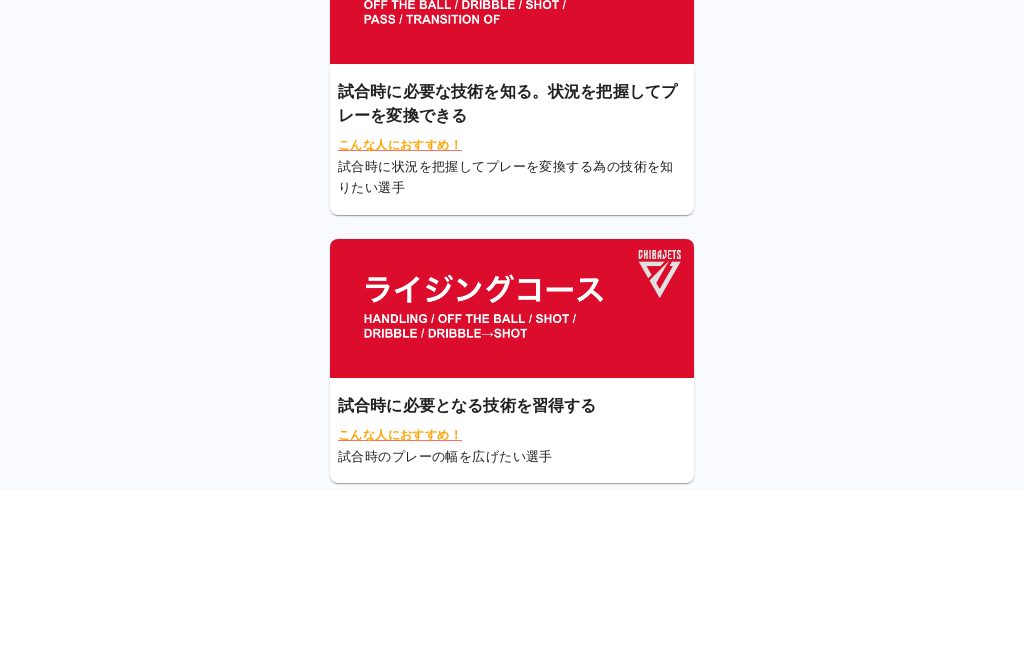 scroll, scrollTop: 240, scrollLeft: 0, axis: vertical 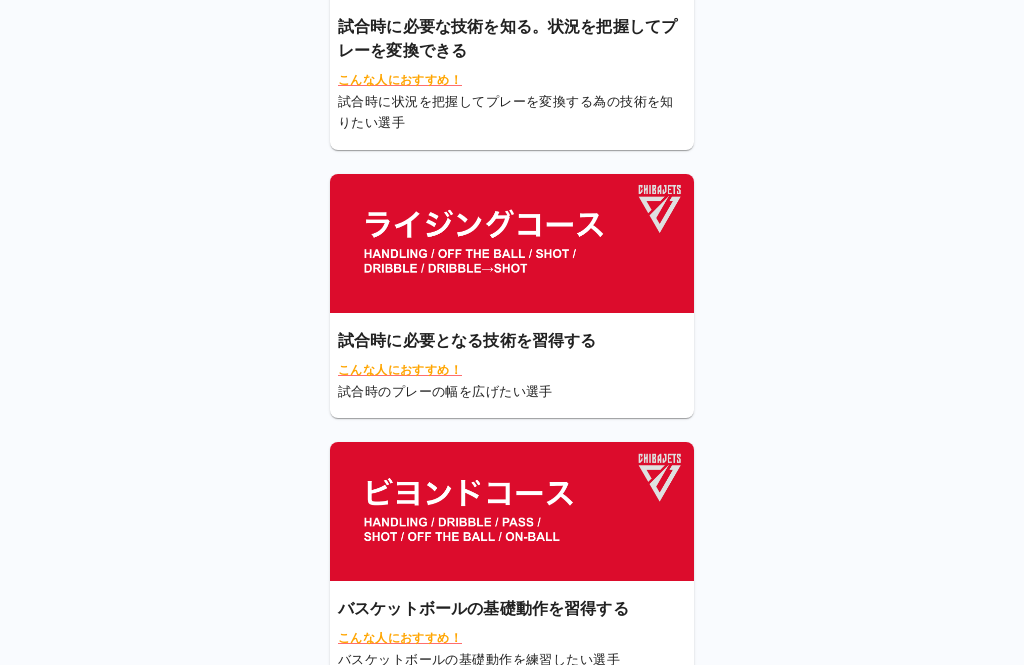 click on "バスケットボールの基礎動作を習得する" at bounding box center (483, 609) 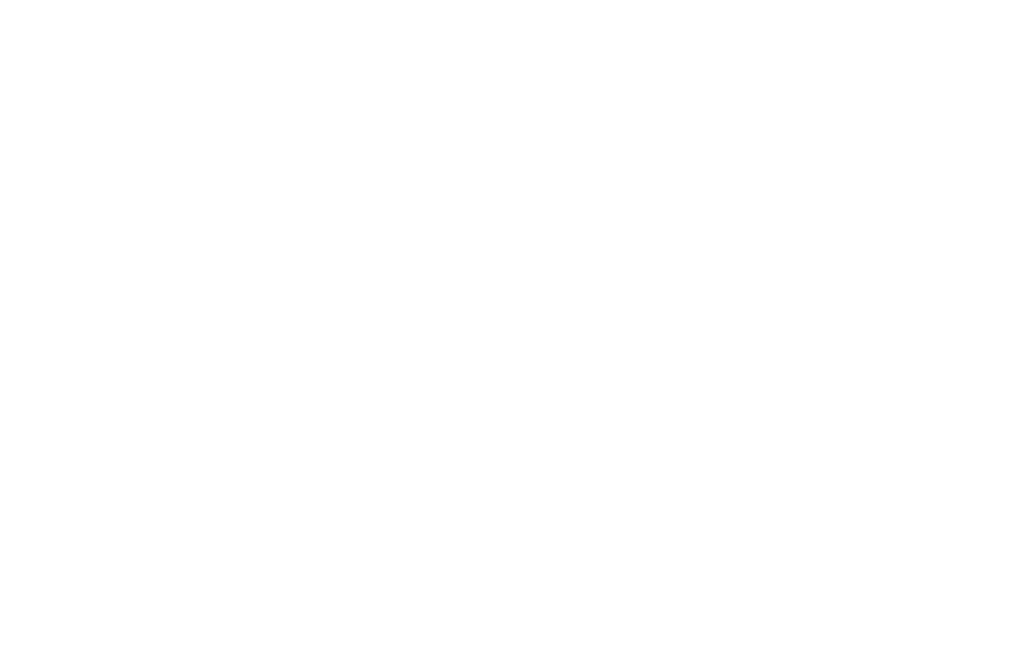 scroll, scrollTop: 0, scrollLeft: 0, axis: both 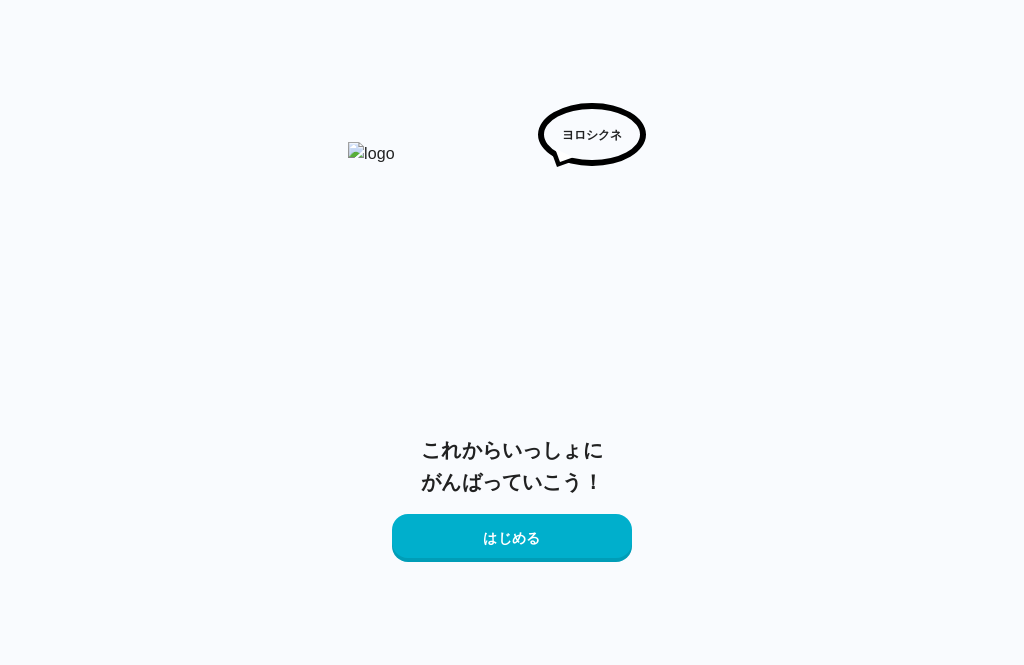 click on "はじめる" at bounding box center [512, 538] 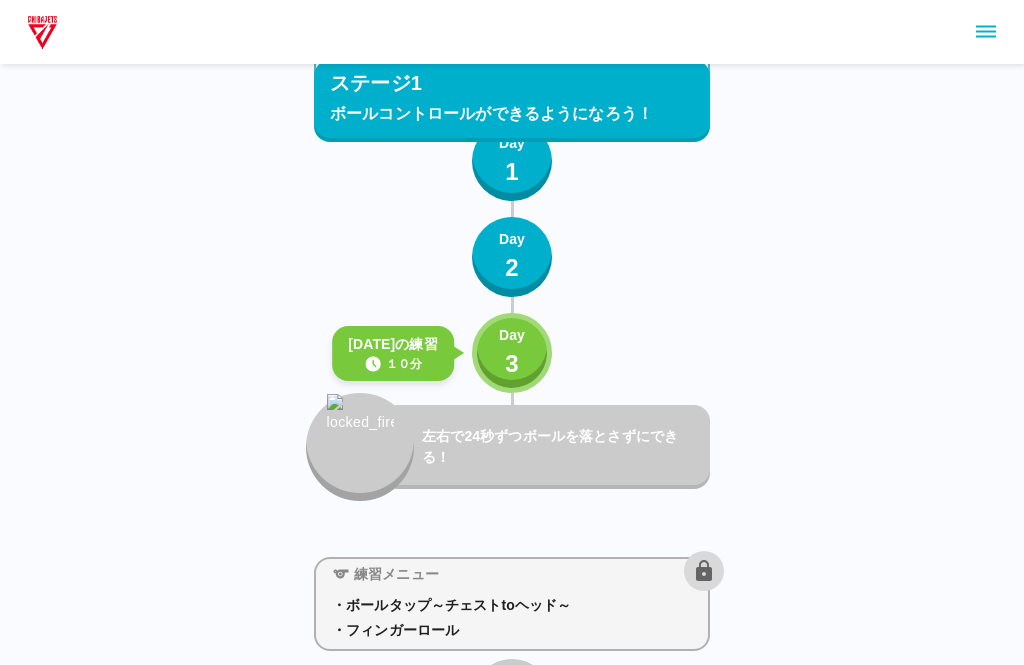 scroll, scrollTop: 156, scrollLeft: 0, axis: vertical 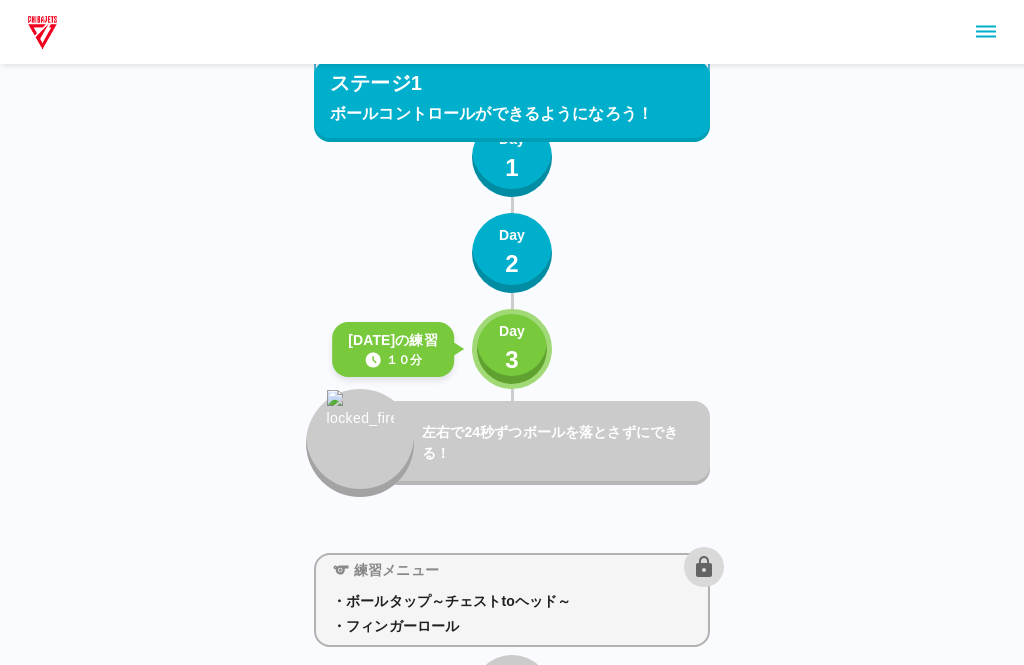 click on "3" at bounding box center (512, 360) 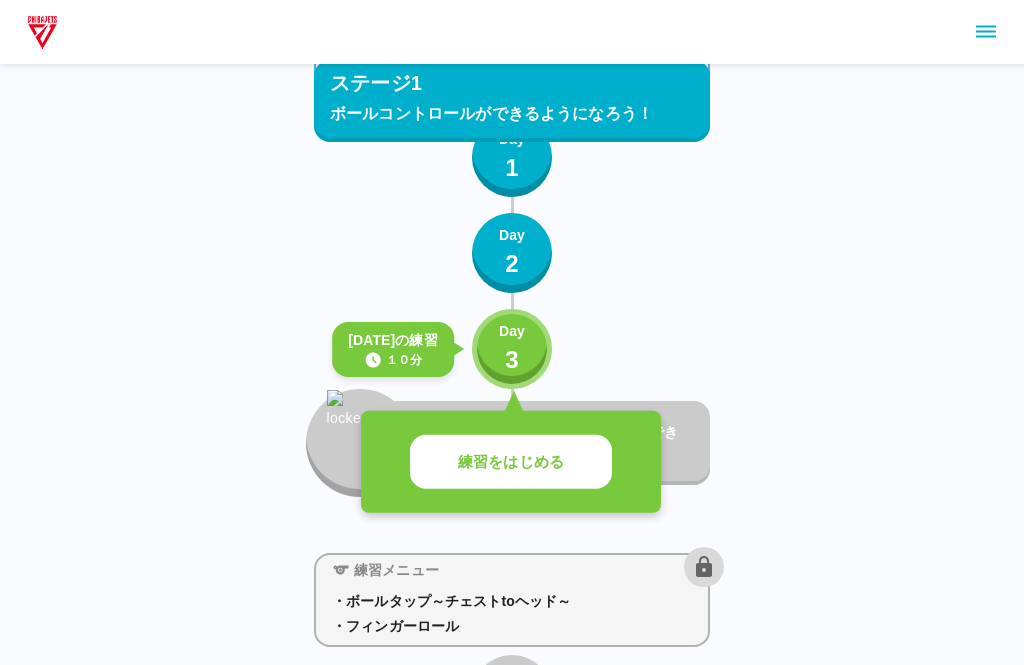 click on "練習をはじめる" at bounding box center (511, 462) 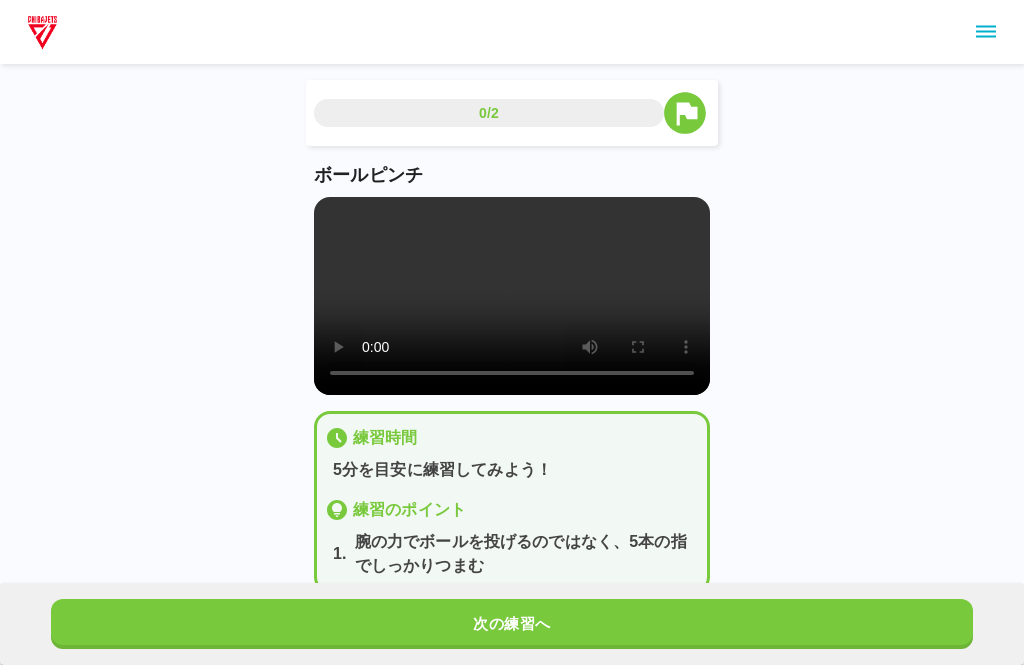 click at bounding box center (512, 296) 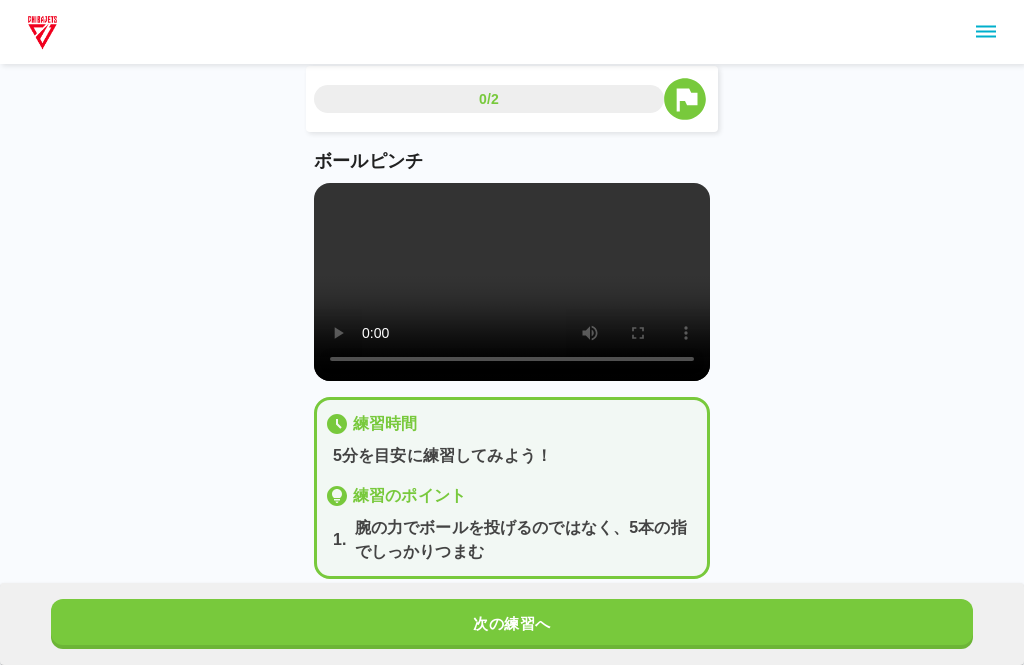 scroll, scrollTop: 49, scrollLeft: 0, axis: vertical 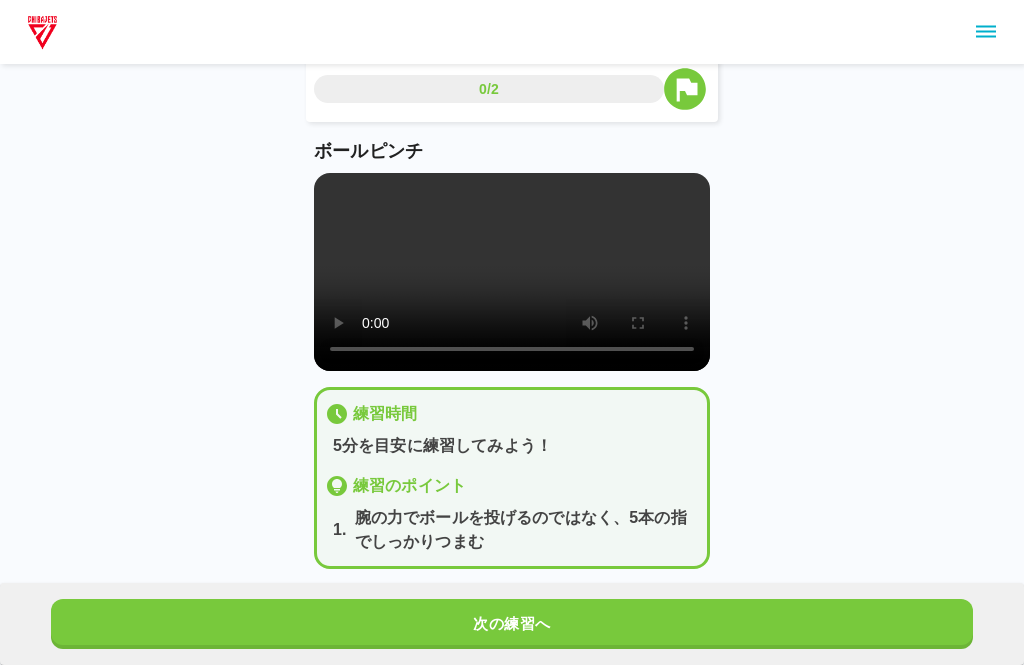 click on "0/2 ボールピンチ 練習時間 5分を目安に練習してみよう！ 練習のポイント 1 . 腕の力でボールを投げるのではなく、5本の指でしっかりつまむ 次の練習へ" at bounding box center (512, 272) 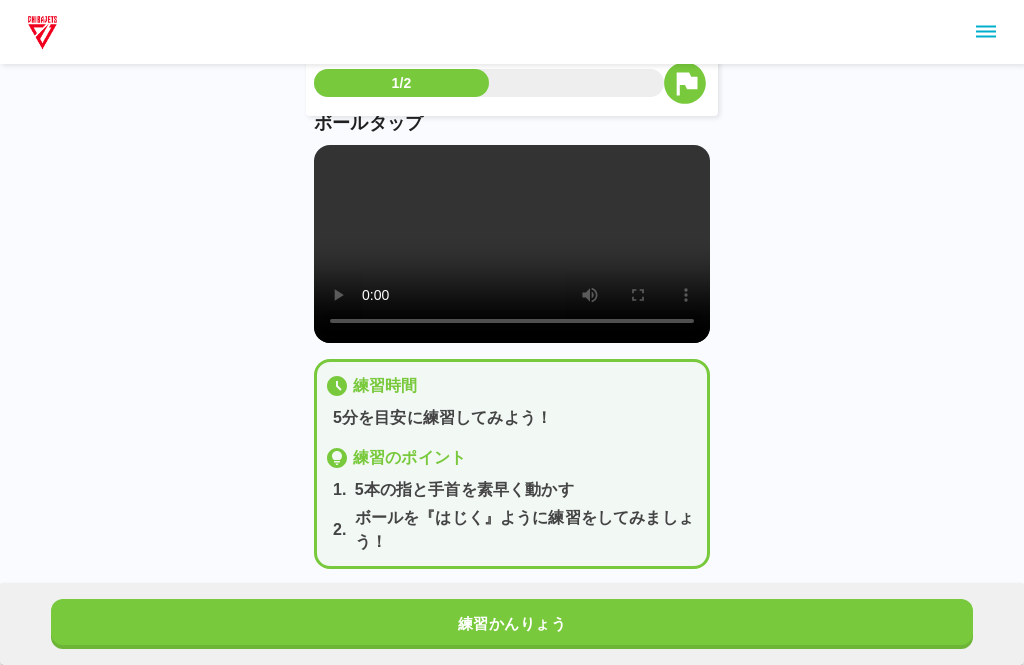 scroll, scrollTop: 77, scrollLeft: 0, axis: vertical 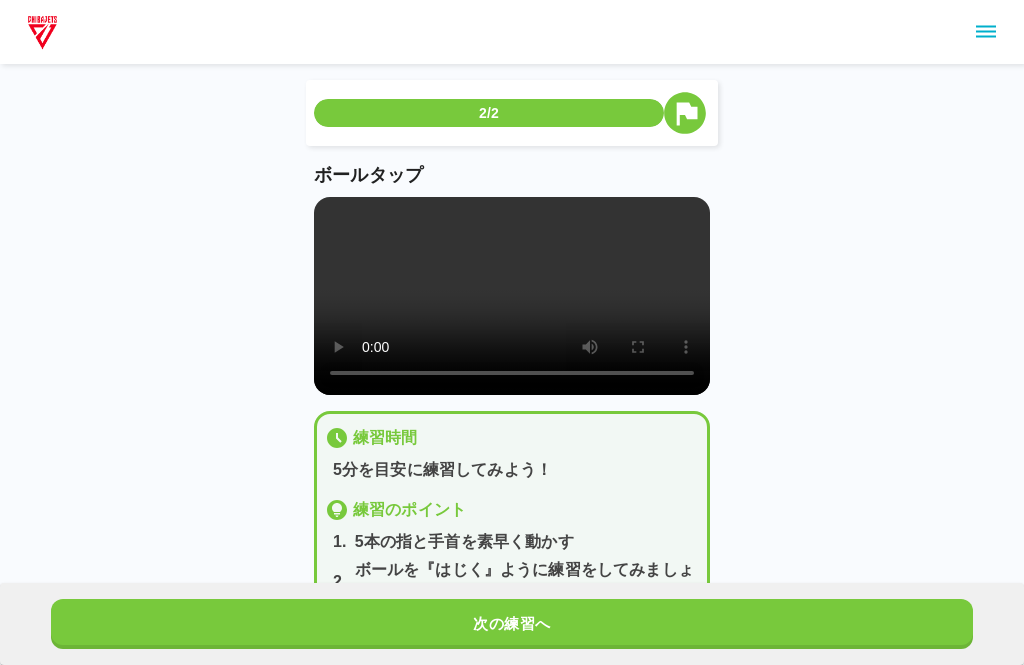 click on "2/2 ボールタップ 練習時間 5分を目安に練習してみよう！ 練習のポイント 1 . 5本の指と手首を素早く動かす 2 . ボールを『はじく』ように練習をしてみましょう！ 次の練習へ" at bounding box center [512, 358] 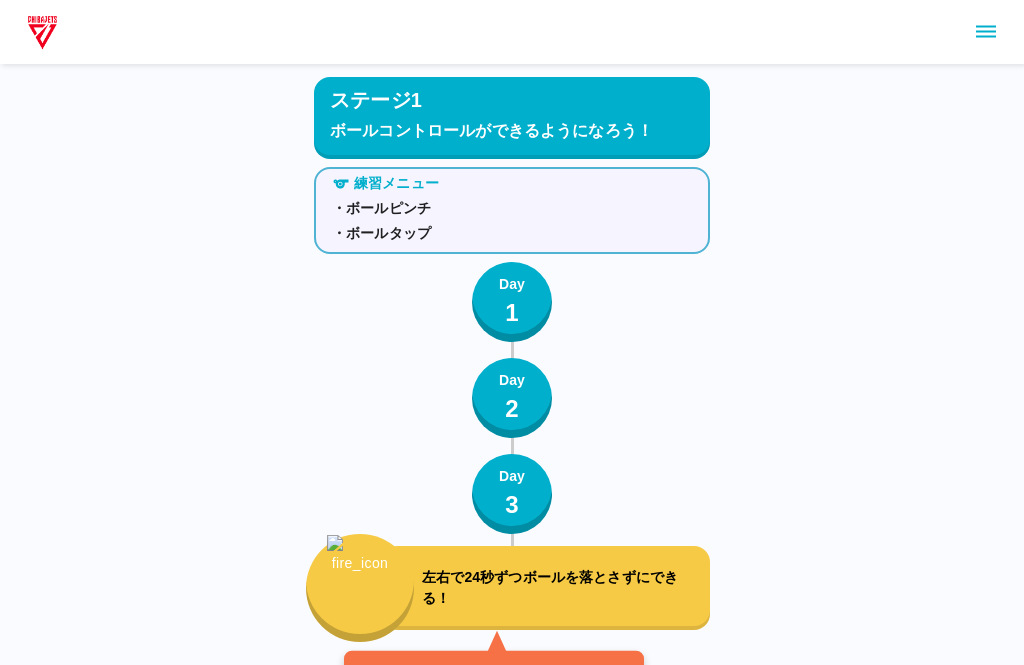 scroll, scrollTop: 0, scrollLeft: 0, axis: both 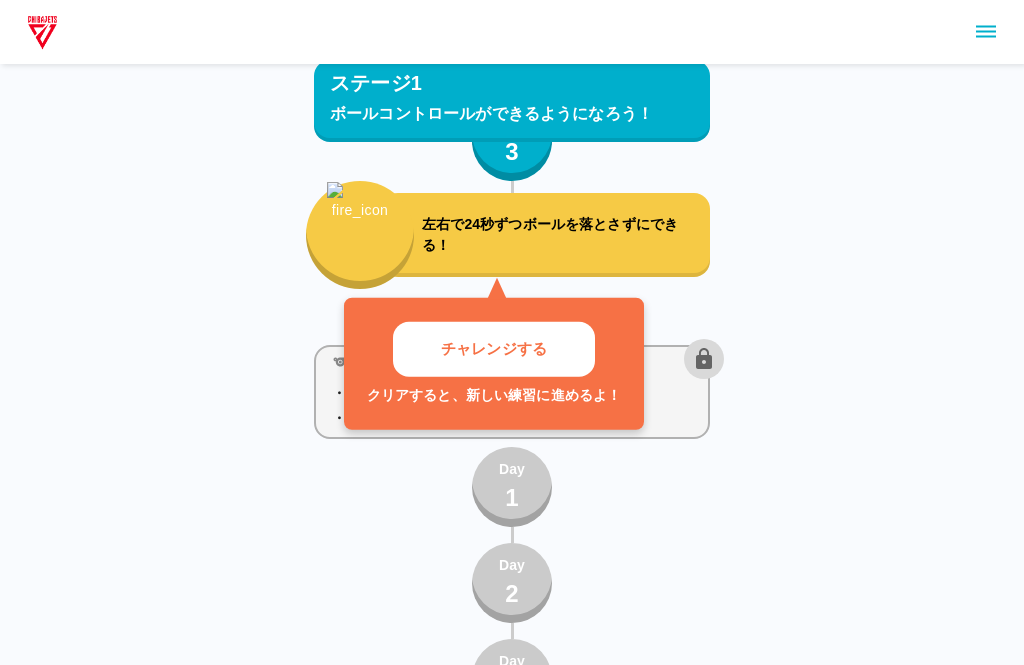 click on "ステージ1 ボールコントロールができるようになろう！ 練習メニュー ・ボールピンチ ・ボールタップ Day 1 Day 2 Day 3 左右で24秒ずつボールを落とさずにできる！ チャレンジする クリアすると、新しい練習に進めるよ！ 練習メニュー ・ボールタップ～チェストtoヘッド～ ・フィンガーロール Day 1 Day 2 Day 3 ボールを落とさずに24秒間できる！ 練習メニュー ・８の字ハンドリング ・スナップタップ Day 1 Day 2 Day 3 ボールをコントロールして足の間を10回通そう！ 練習メニュー ・ロブパスキャッチ ・背面ロブパスキャッチ Day 1 Day 2 Day 3 ボールを落とさずに10回連続でキャッチしよう！ 練習メニュー ・背面キャッチ Day 1 Day 2 Day 3 ボールを落とさずに10回連続でキャッチしよう！ ステージ2 ドリブルしながらボールコントロールができるようになろう！ 練習メニュー" at bounding box center (512, 7010) 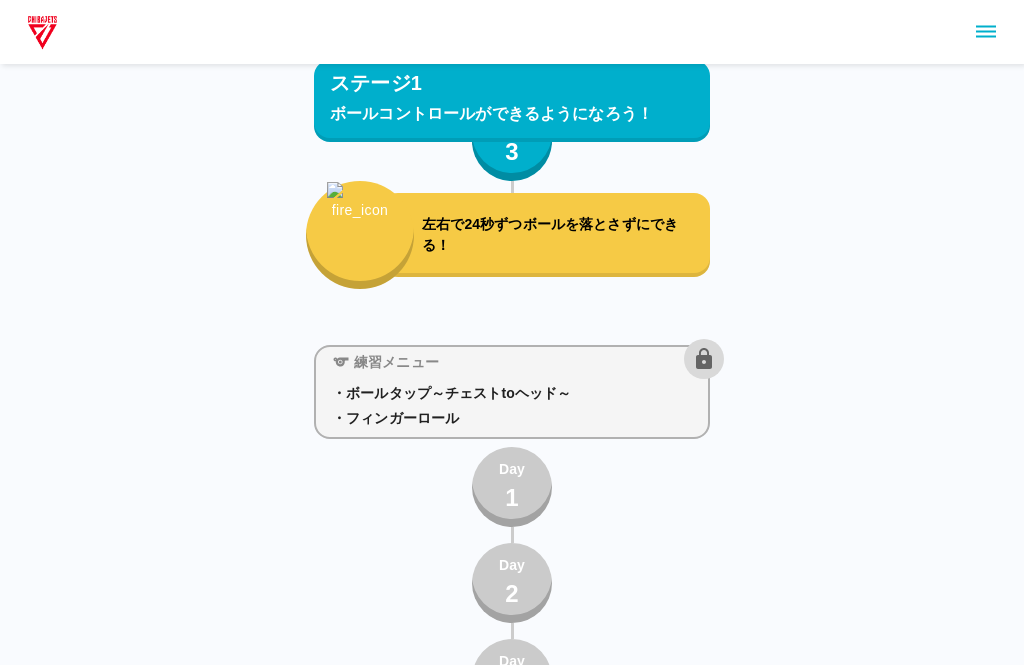 scroll, scrollTop: 364, scrollLeft: 0, axis: vertical 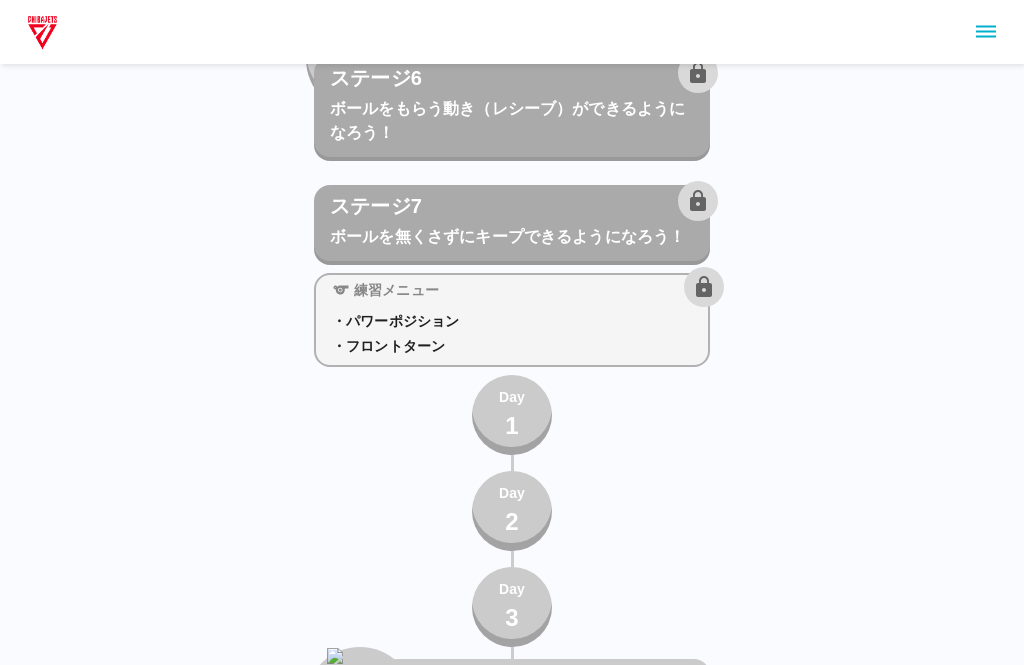 click on "ステージ1 ボールコントロールができるようになろう！ 練習メニュー ・ボールピンチ ・ボールタップ Day 1 Day 2 Day 3 左右で24秒ずつボールを落とさずにできる！ 練習メニュー ・ボールタップ～チェストtoヘッド～ ・フィンガーロール Day 1 Day 2 Day 3 ボールを落とさずに24秒間できる！ 練習メニュー ・８の字ハンドリング ・スナップタップ Day 1 Day 2 Day 3 ボールをコントロールして足の間を10回通そう！ 練習メニュー ・ロブパスキャッチ ・背面ロブパスキャッチ Day 1 Day 2 Day 3 ボールを落とさずに10回連続でキャッチしよう！ 練習メニュー ・背面キャッチ Day 1 Day 2 Day 3 ボールを落とさずに10回連続でキャッチしよう！ ステージ2 ドリブルしながらボールコントロールができるようになろう！ 練習メニュー ・ノーマルドリブル ・ピアノドリブル Day 1 Day 2 Day 3 Day 1" at bounding box center [512, -4957] 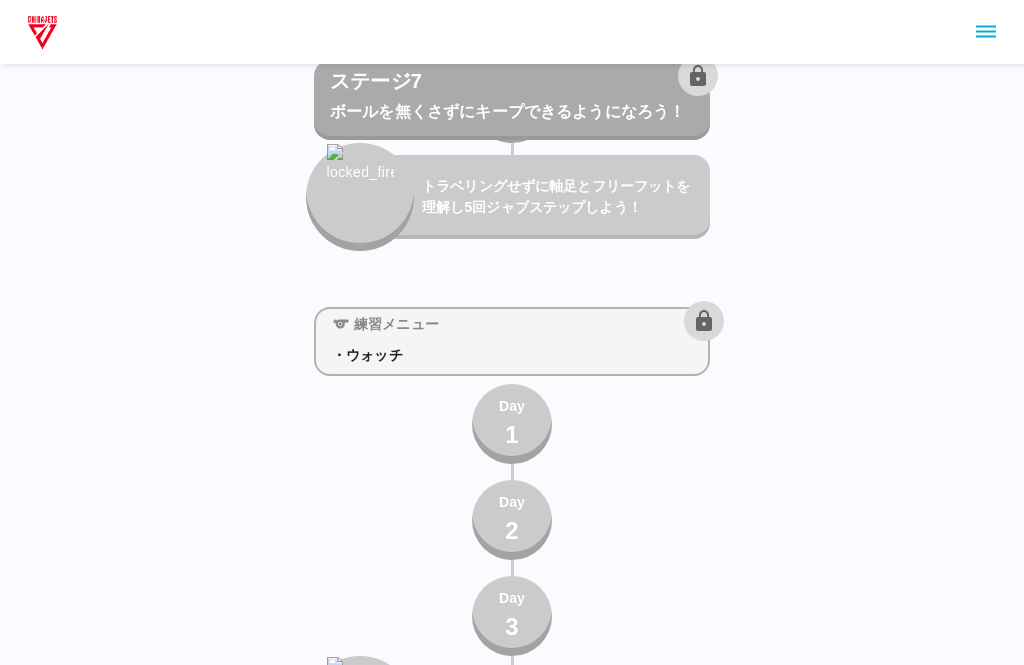scroll, scrollTop: 13900, scrollLeft: 0, axis: vertical 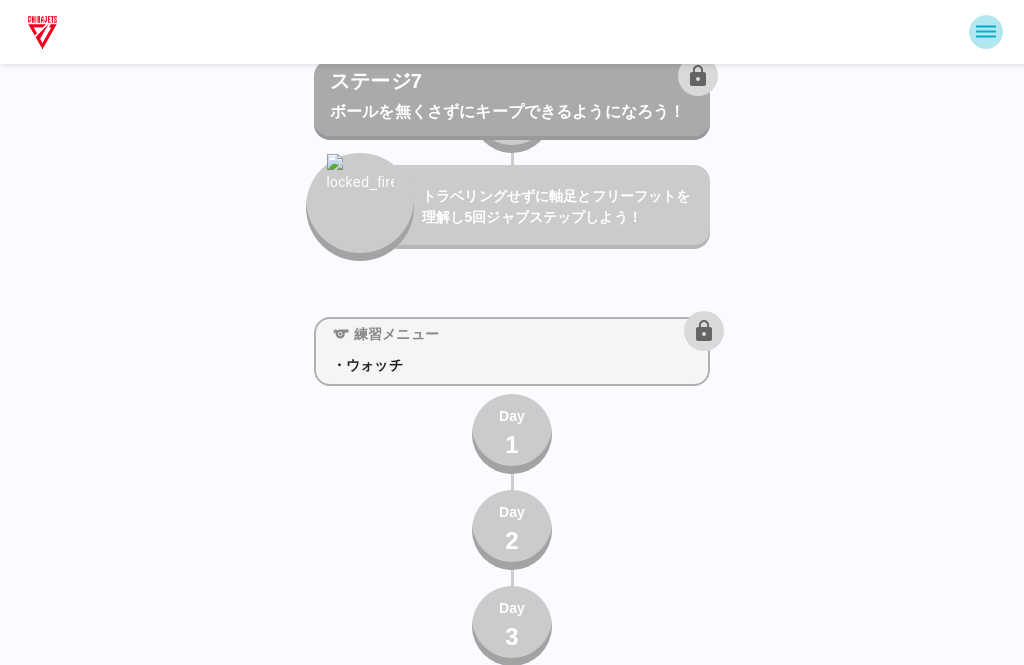 click 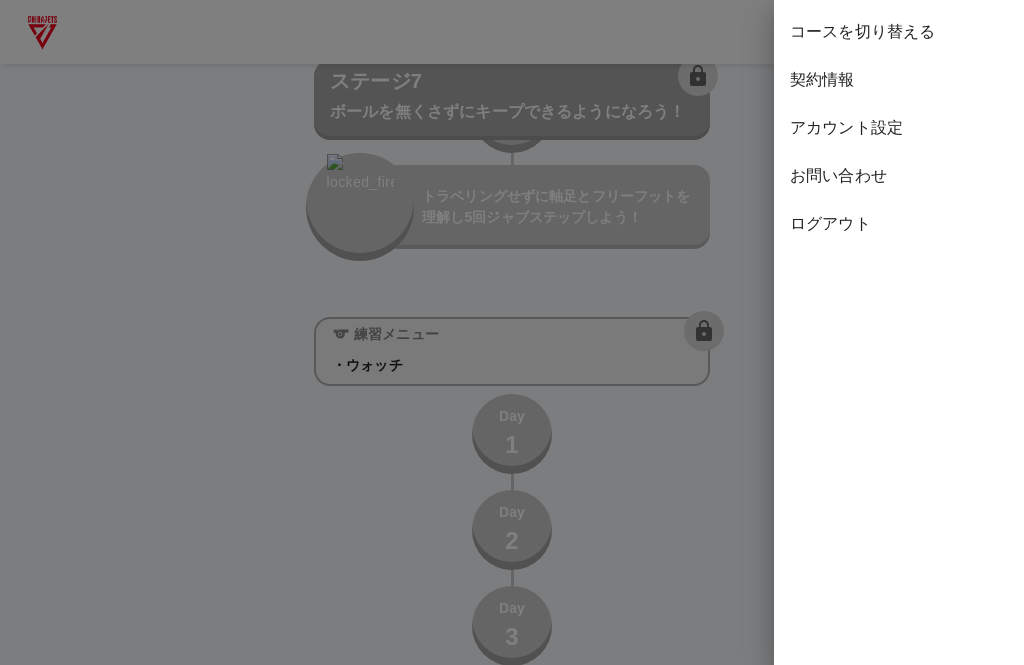 click on "ログアウト" at bounding box center (899, 224) 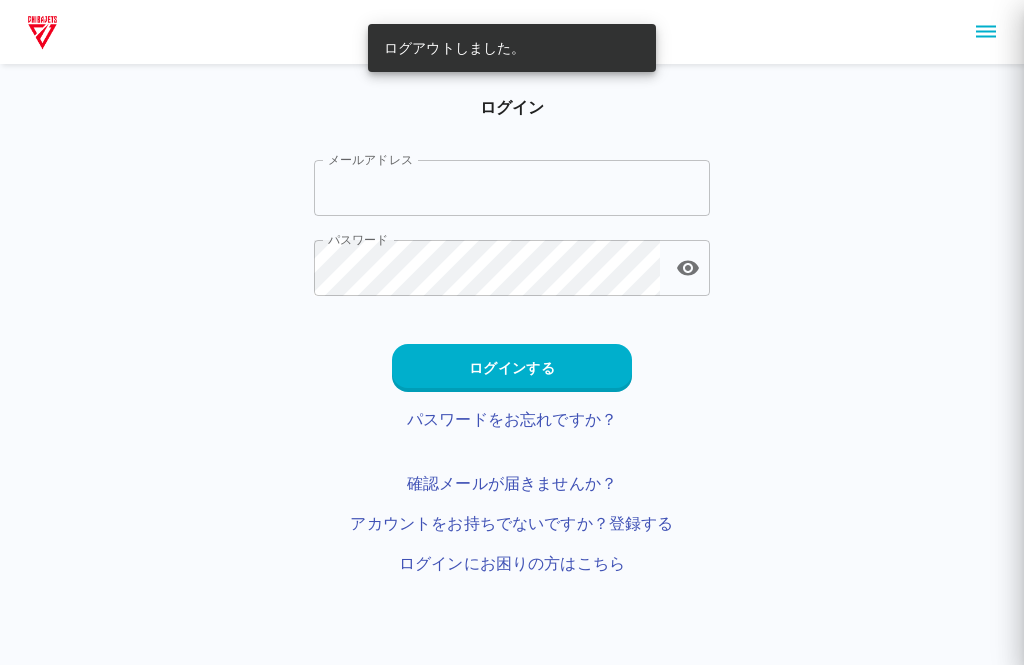 scroll, scrollTop: 0, scrollLeft: 0, axis: both 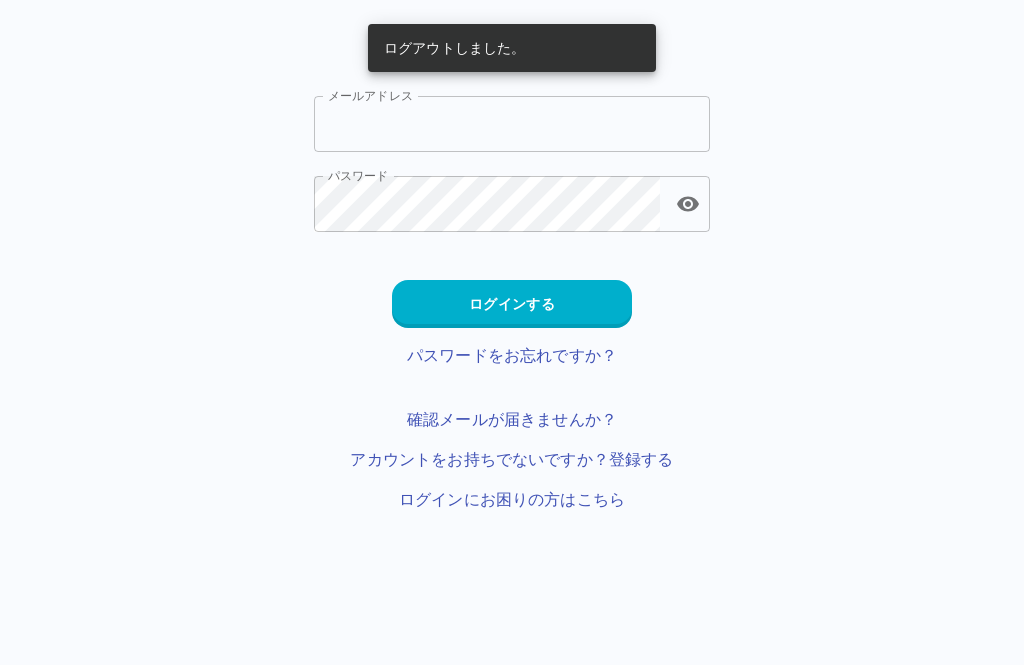 click on "メールアドレス" at bounding box center [512, 124] 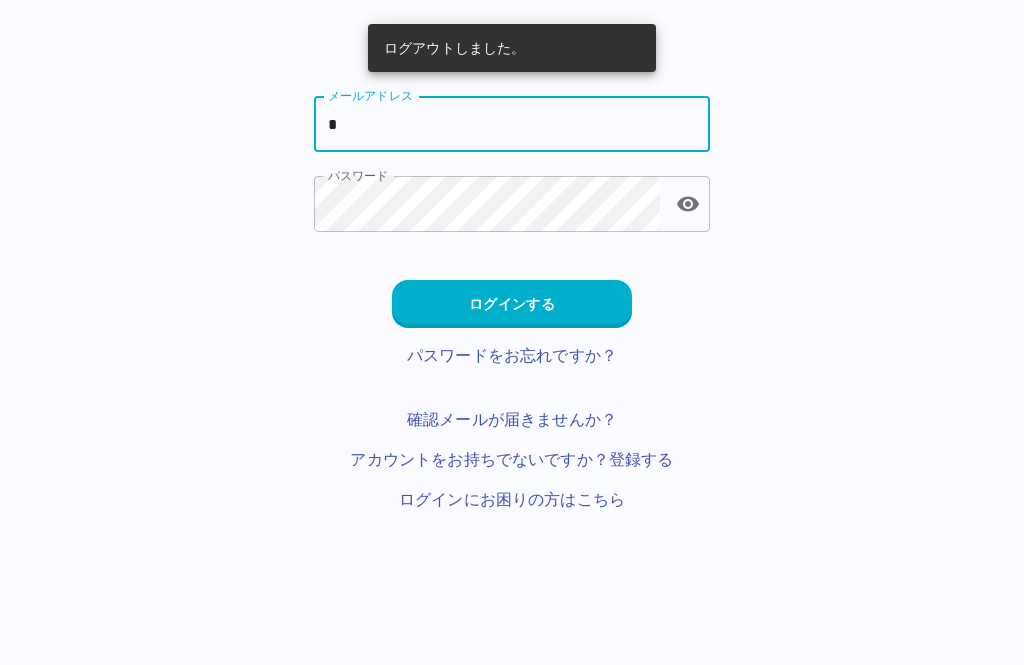 type on "**********" 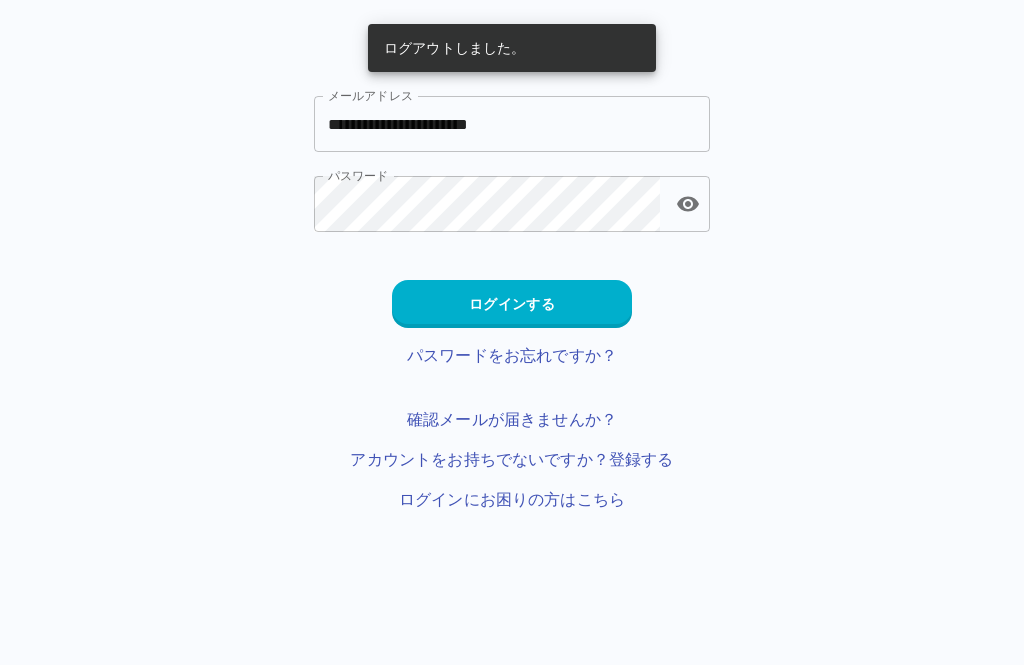 click on "ログインする" at bounding box center [512, 304] 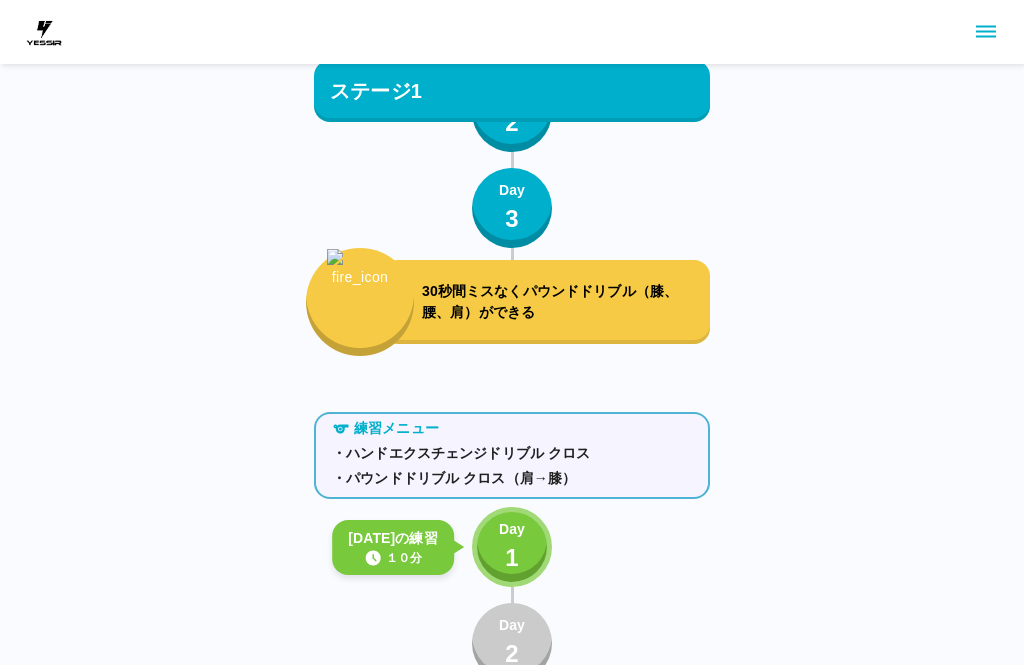 scroll, scrollTop: 492, scrollLeft: 0, axis: vertical 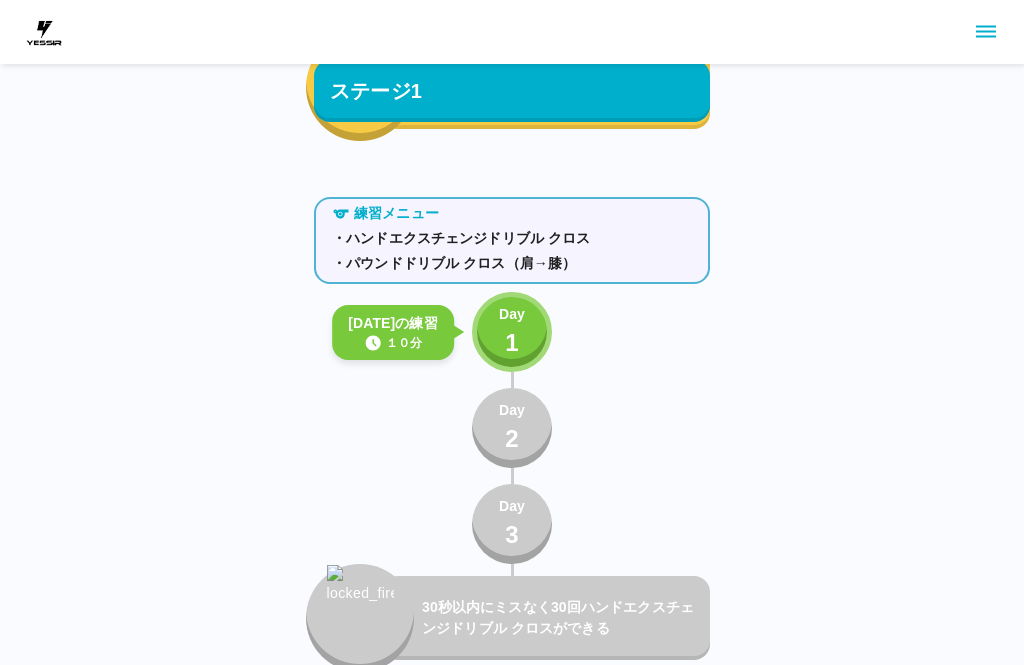 click on "Day 1" at bounding box center (512, 332) 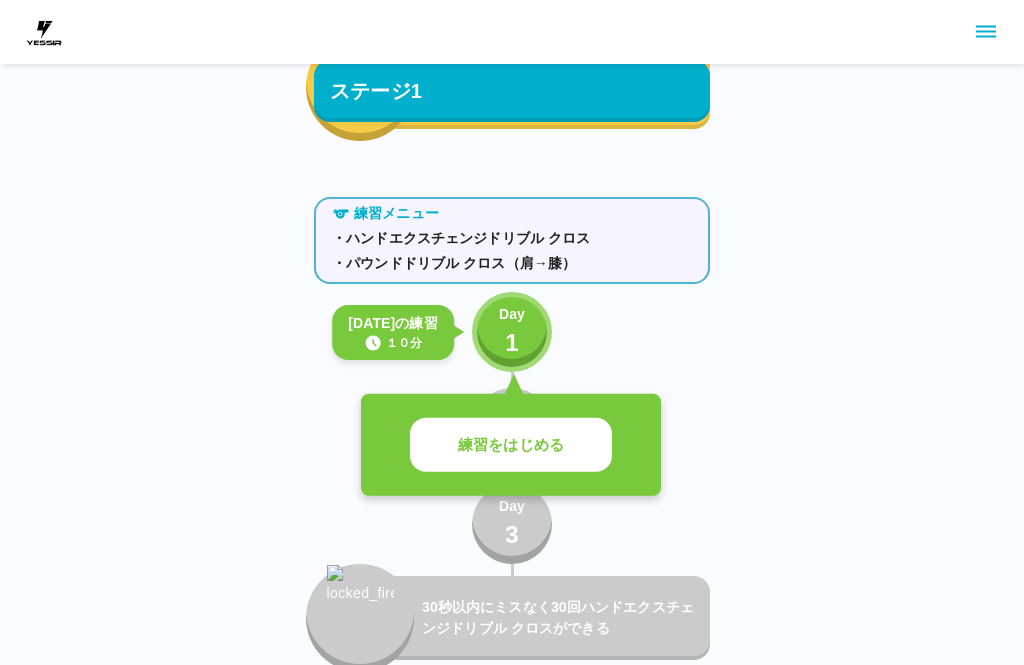 click on "練習をはじめる" at bounding box center [511, 445] 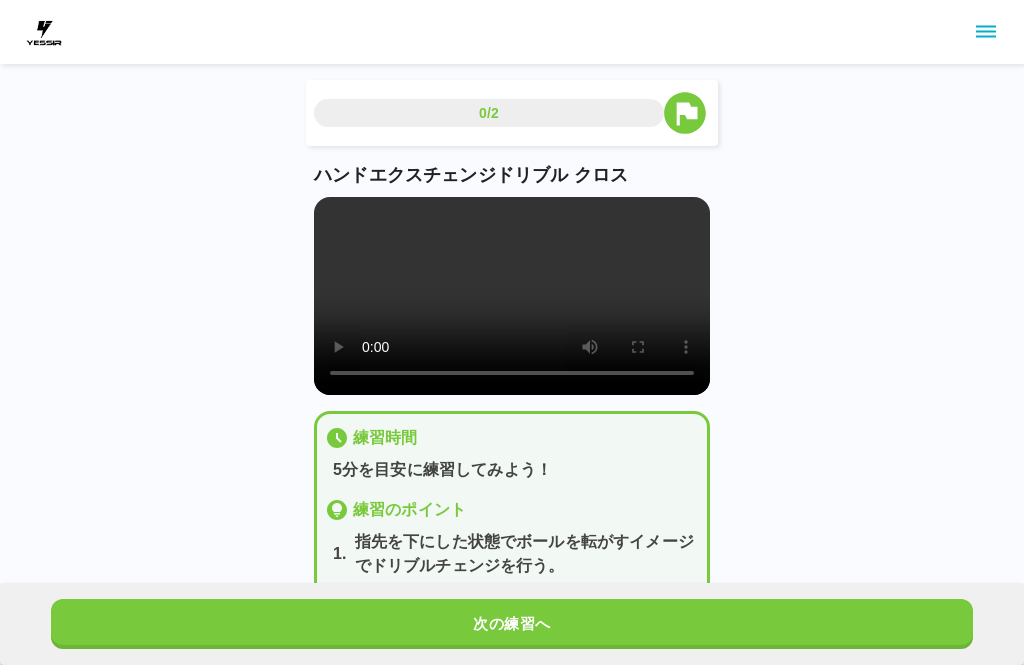click at bounding box center (512, 296) 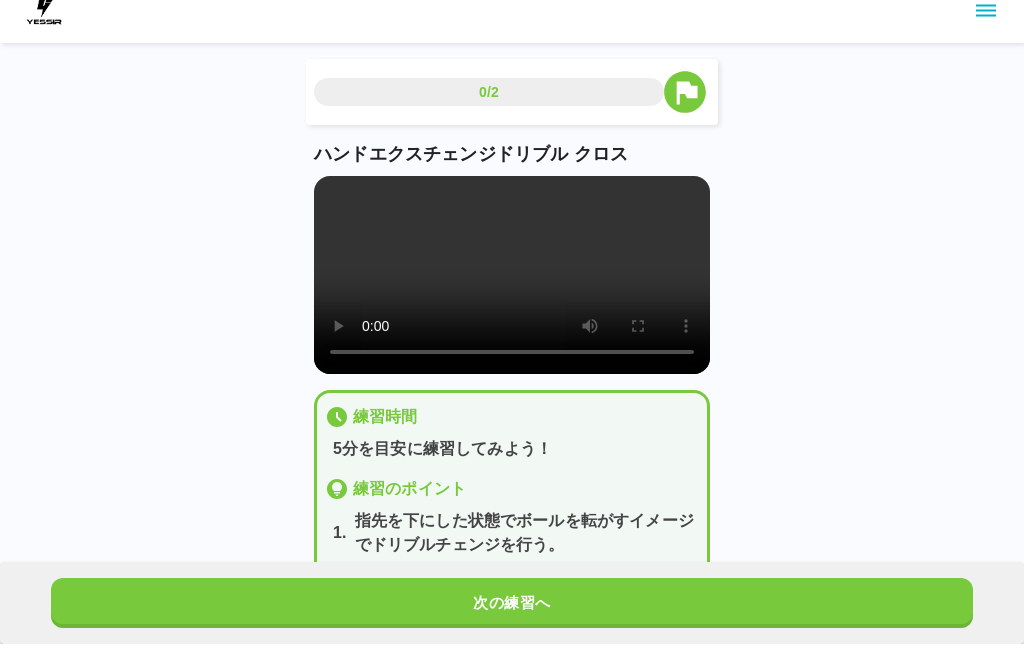 scroll, scrollTop: 37, scrollLeft: 0, axis: vertical 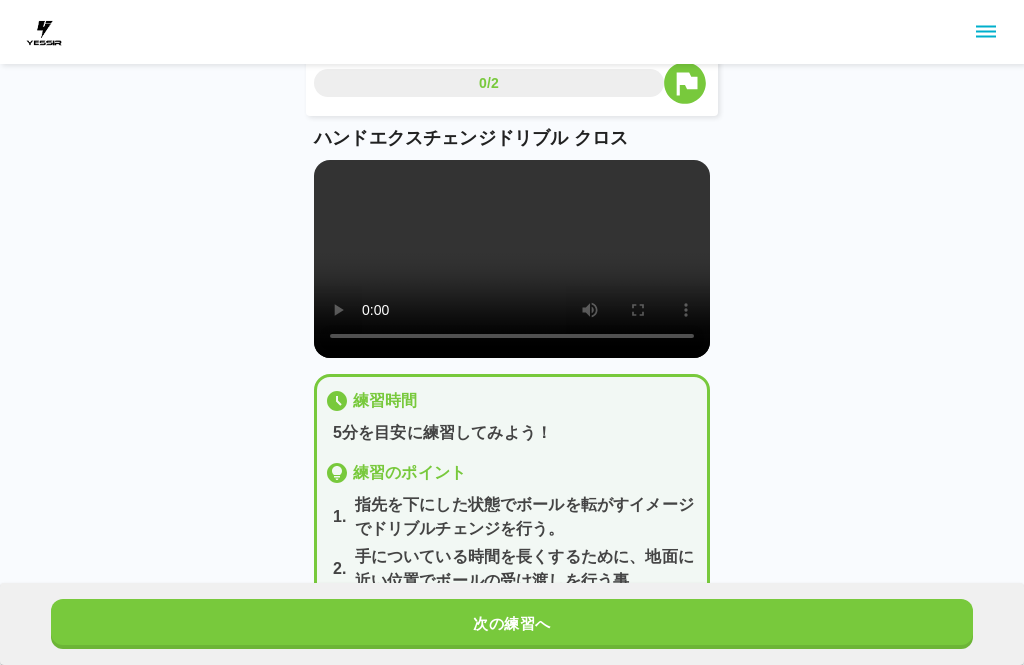 click on "次の練習へ" at bounding box center [512, 624] 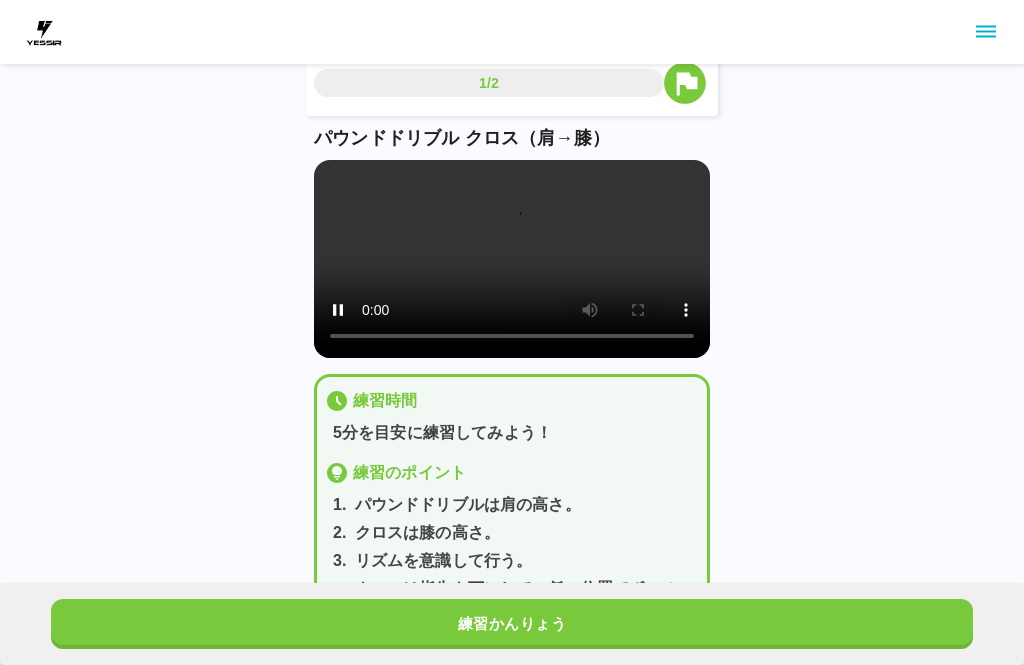 scroll, scrollTop: 0, scrollLeft: 0, axis: both 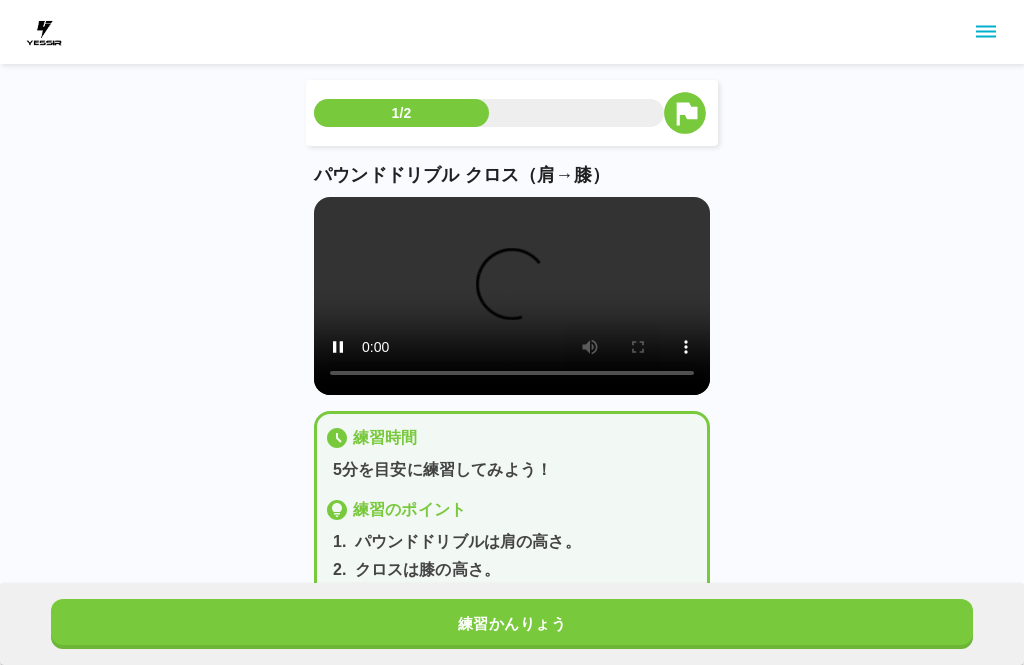 click on "練習かんりょう" at bounding box center (512, 624) 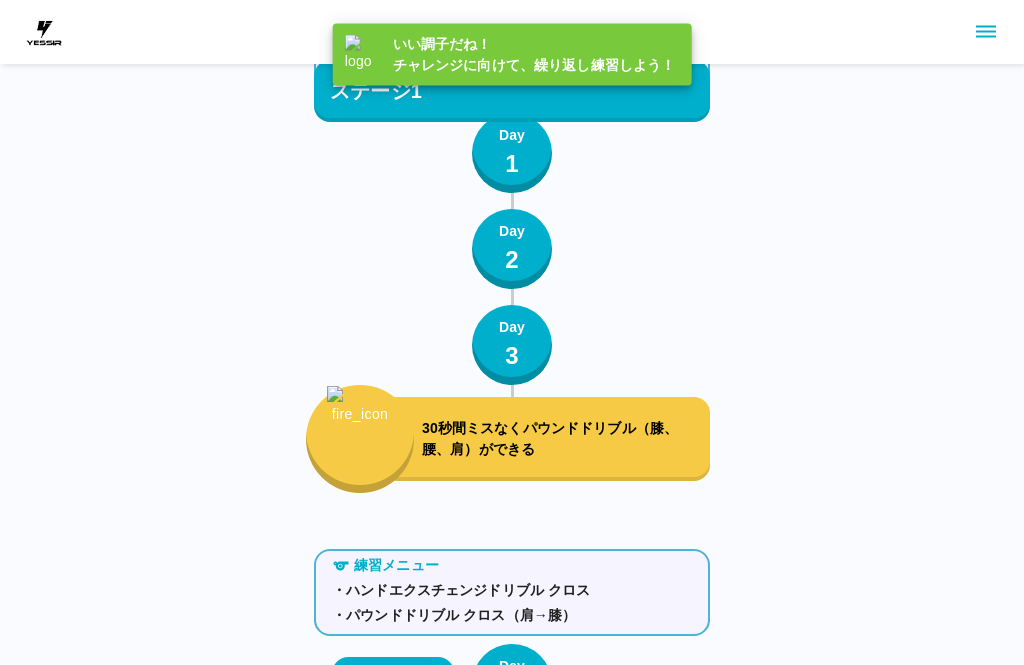 scroll, scrollTop: 492, scrollLeft: 0, axis: vertical 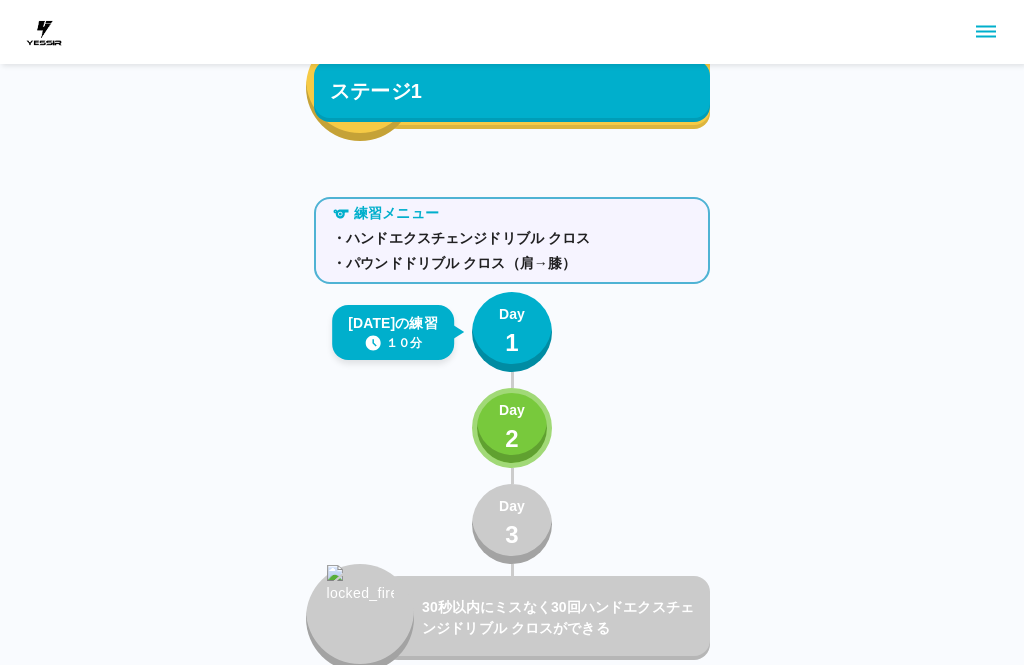 click on "1" at bounding box center (512, 343) 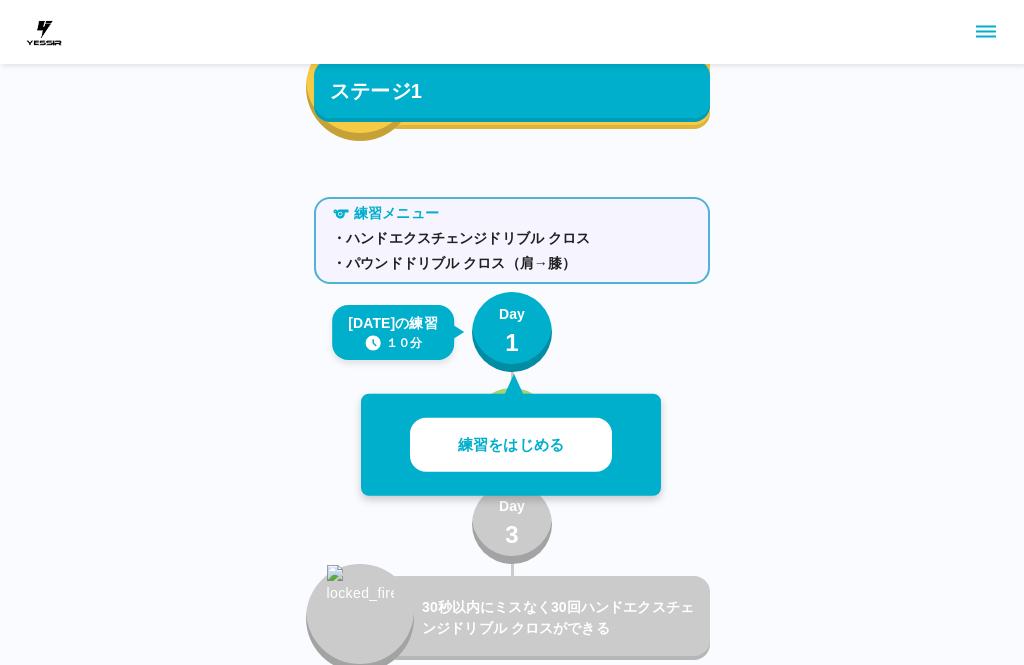 click on "練習をはじめる" at bounding box center (511, 445) 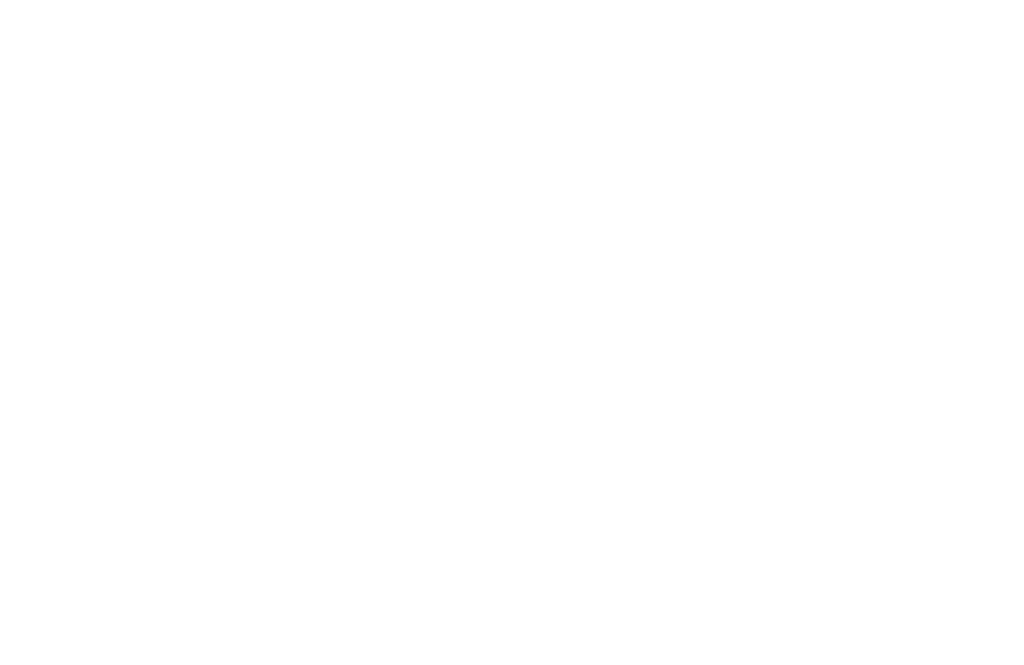 scroll, scrollTop: 0, scrollLeft: 0, axis: both 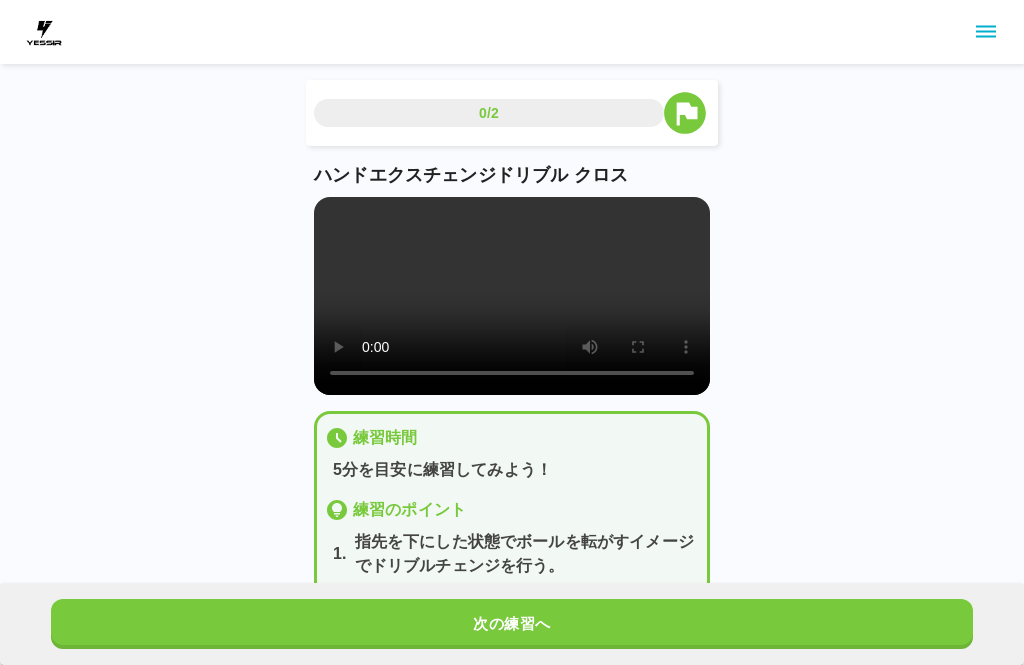 click on "次の練習へ" at bounding box center [512, 624] 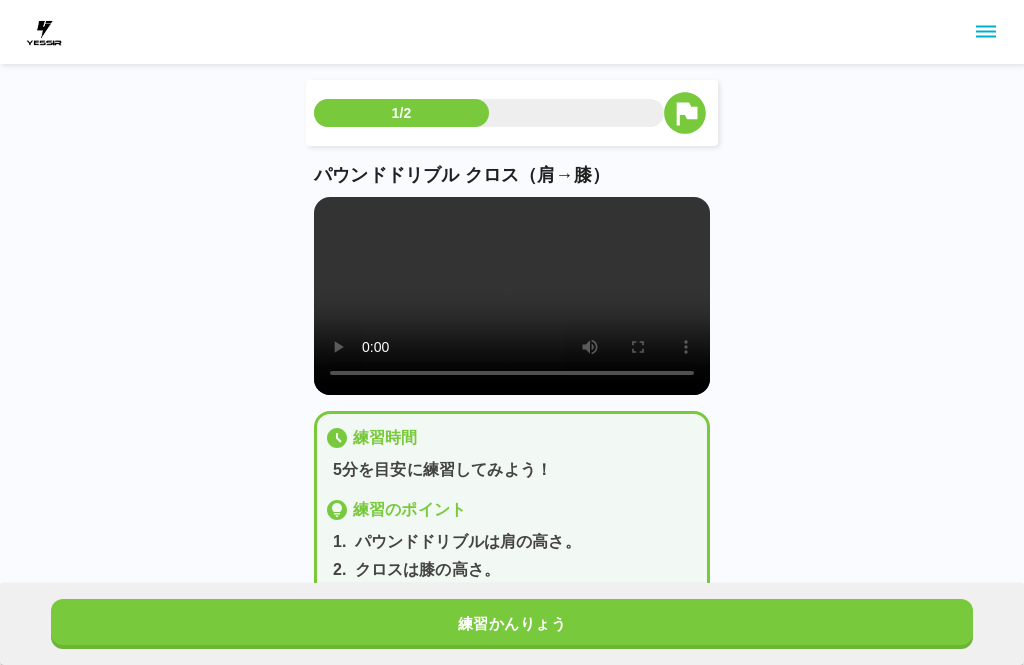 click at bounding box center (512, 296) 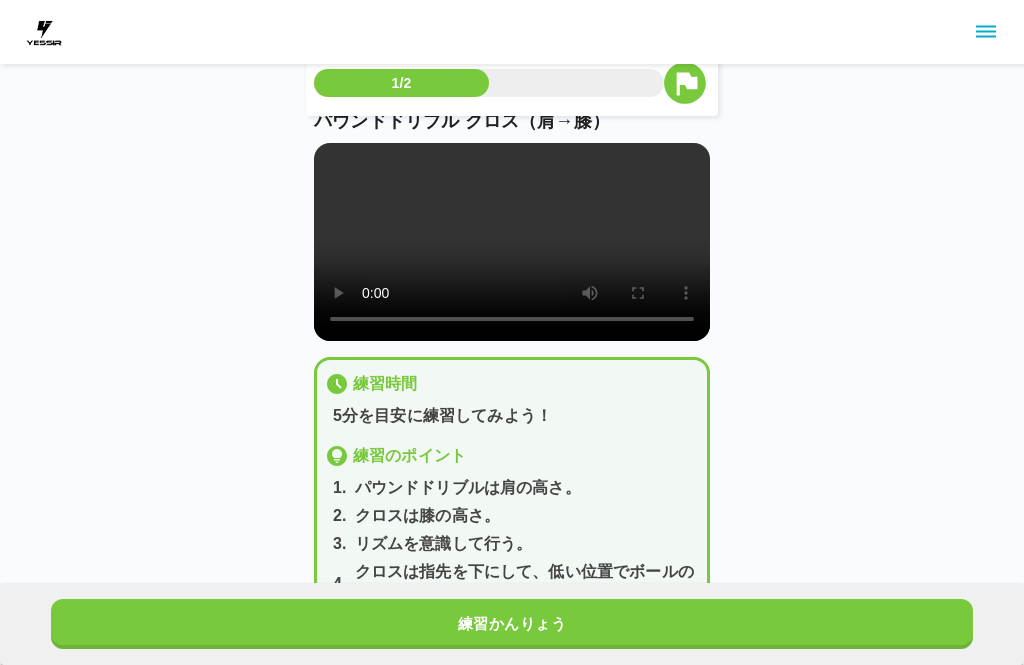 scroll, scrollTop: 69, scrollLeft: 0, axis: vertical 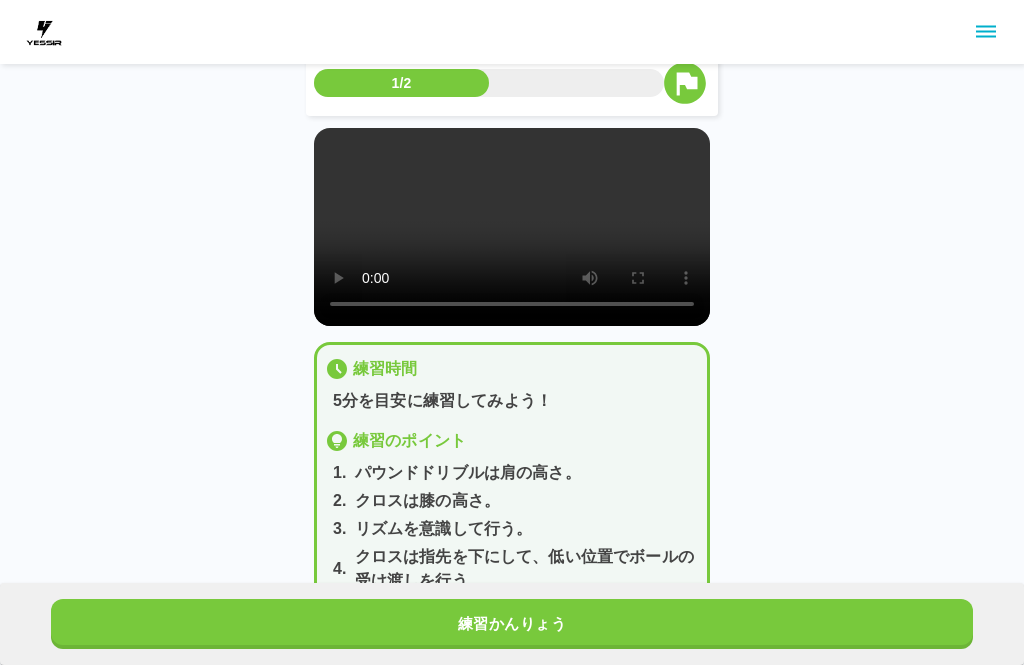 click on "練習かんりょう" at bounding box center (512, 624) 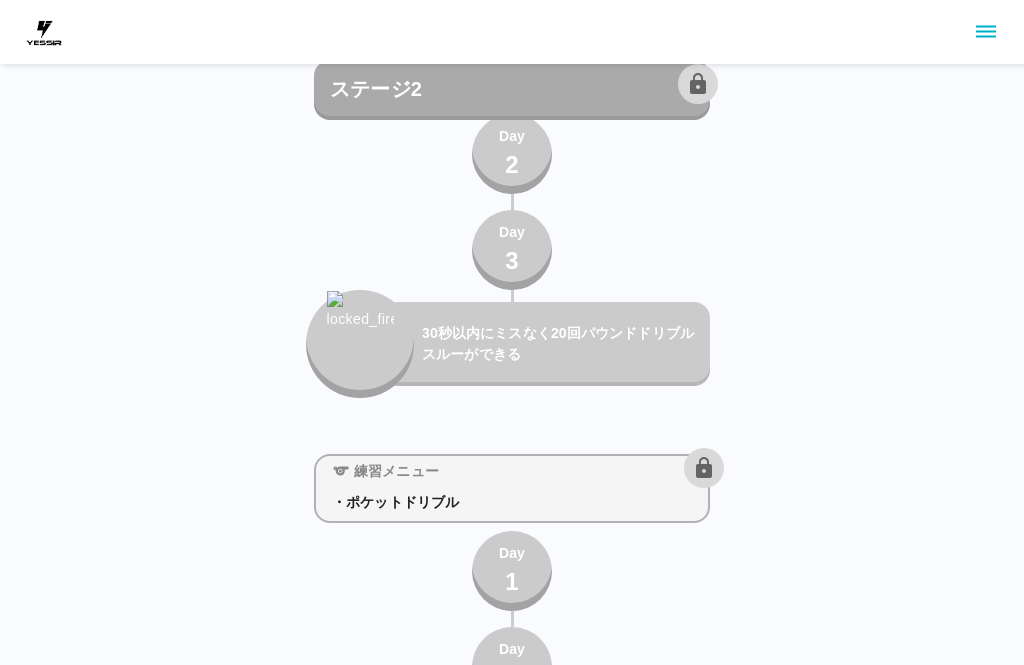 scroll, scrollTop: 2436, scrollLeft: 0, axis: vertical 